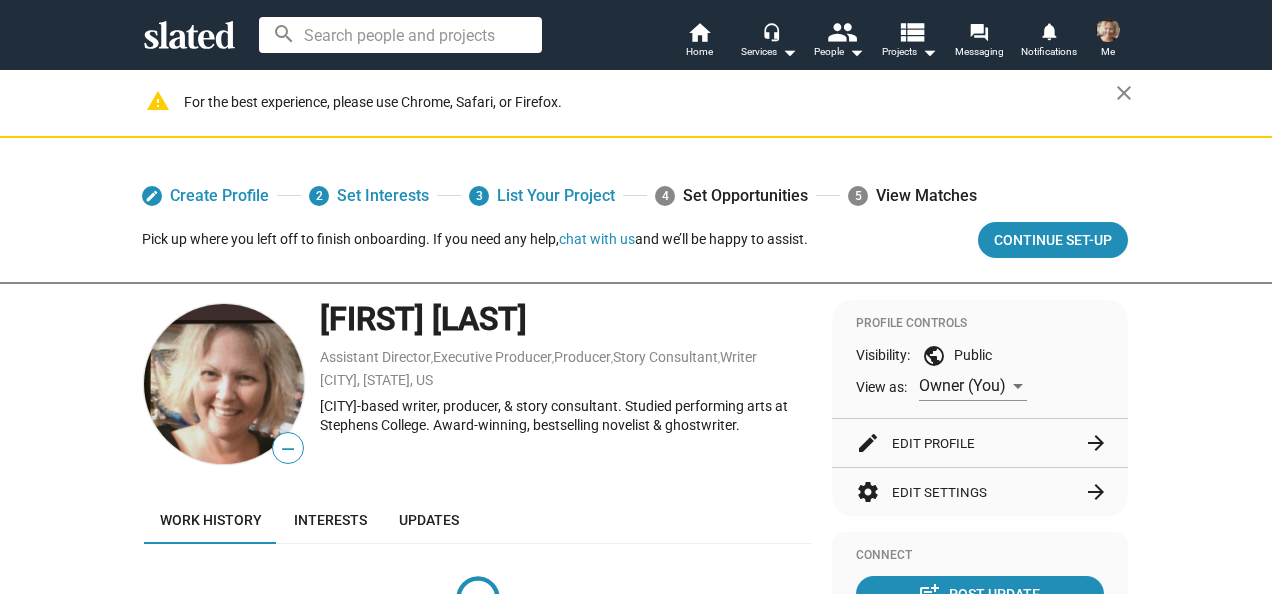 scroll, scrollTop: 0, scrollLeft: 0, axis: both 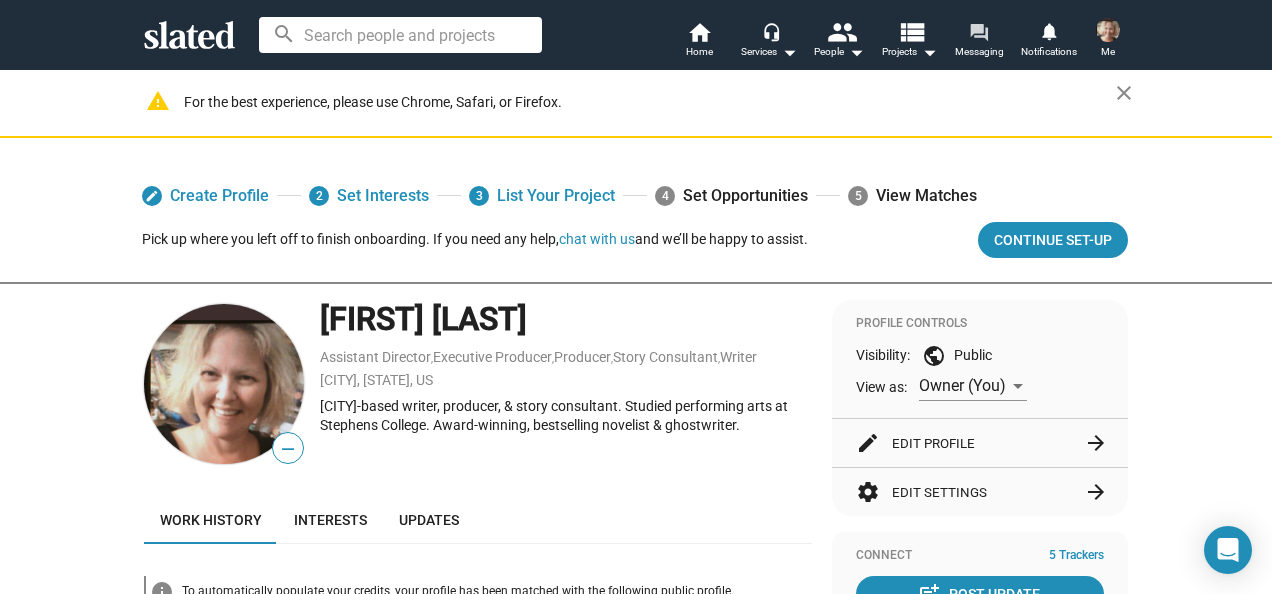 click on "Messaging" at bounding box center (979, 52) 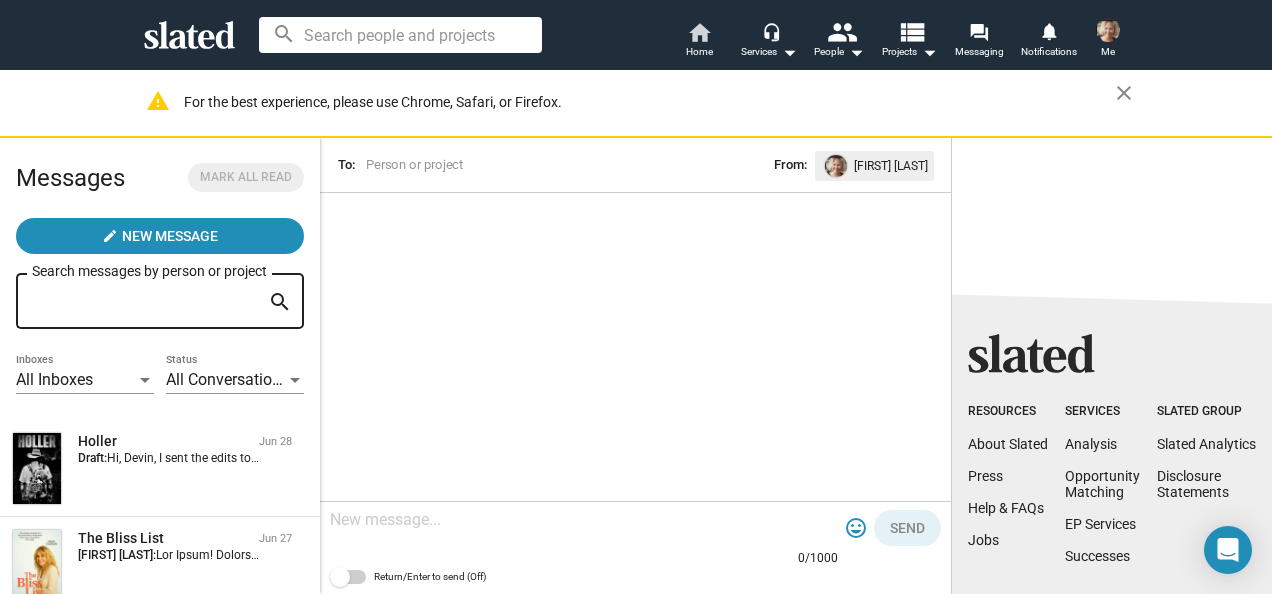 click on "Home" at bounding box center (699, 52) 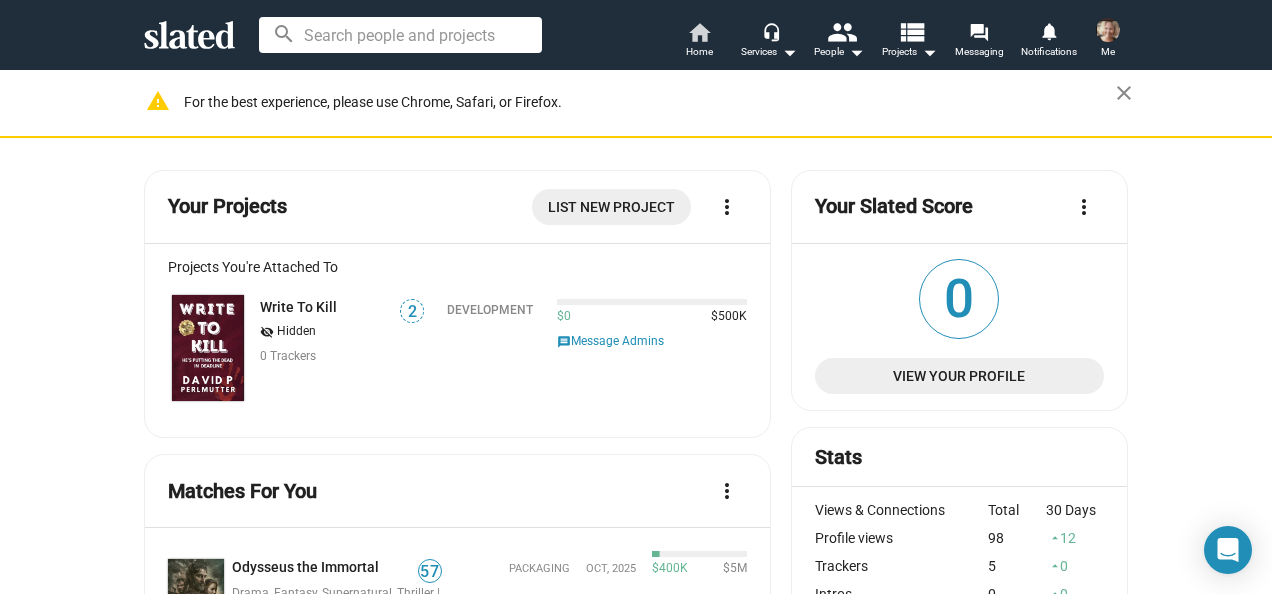 scroll, scrollTop: 458, scrollLeft: 0, axis: vertical 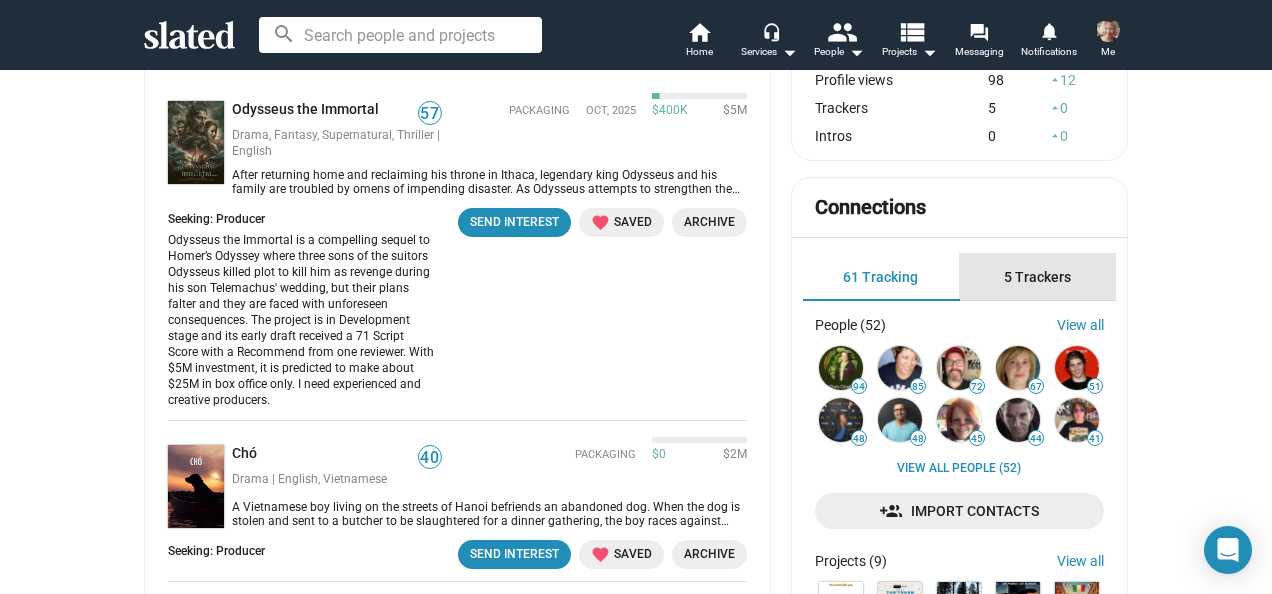 click on "5 Trackers" at bounding box center (1037, 277) 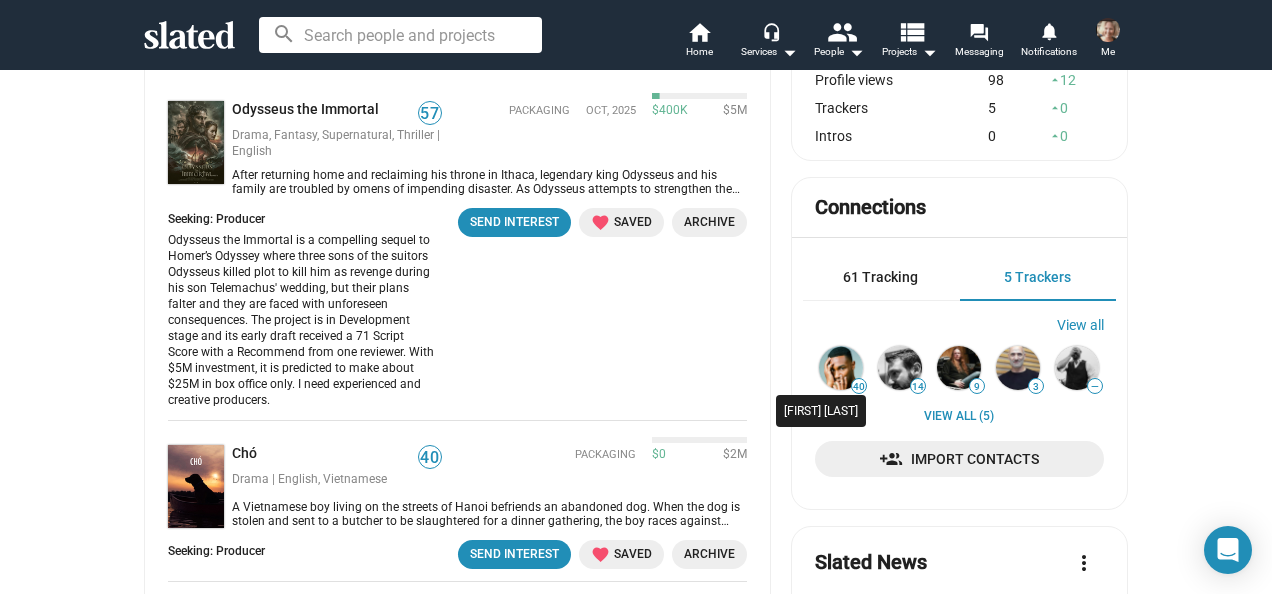 click at bounding box center (841, 368) 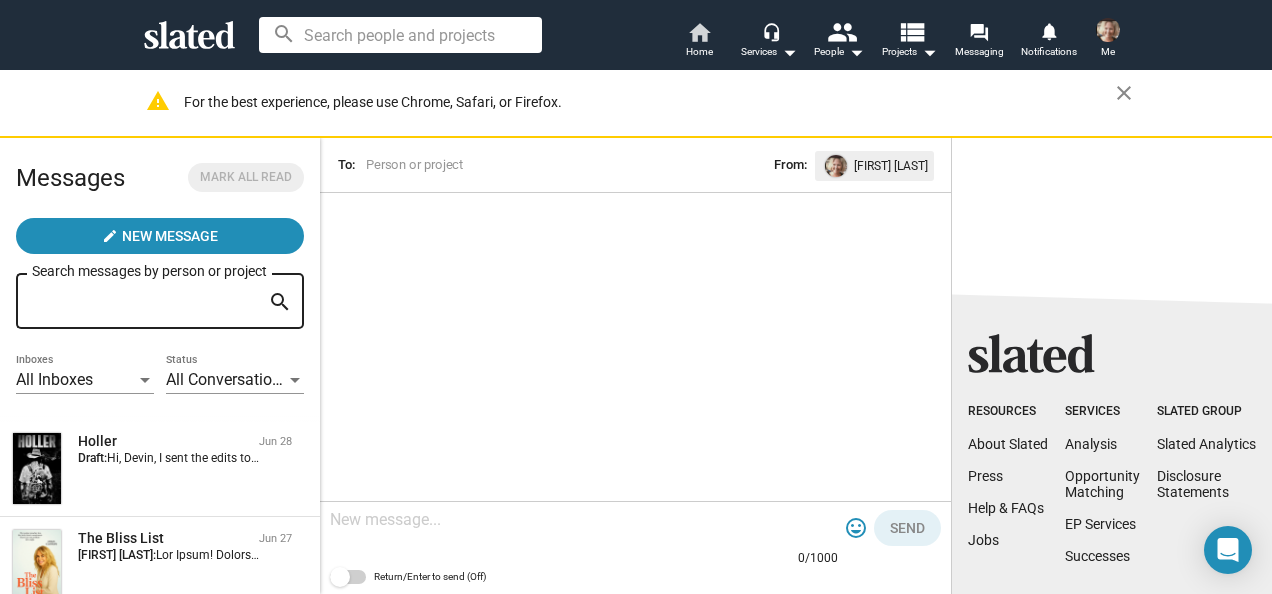 click on "home Home" at bounding box center (699, 42) 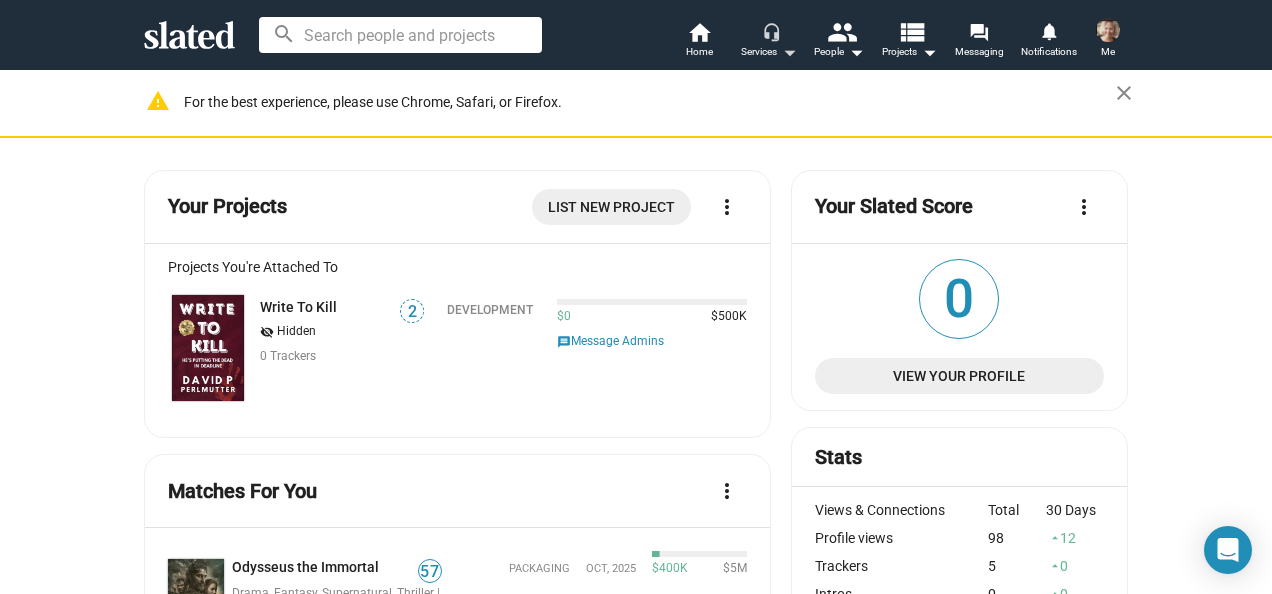 click on "Services  arrow_drop_down" at bounding box center [769, 52] 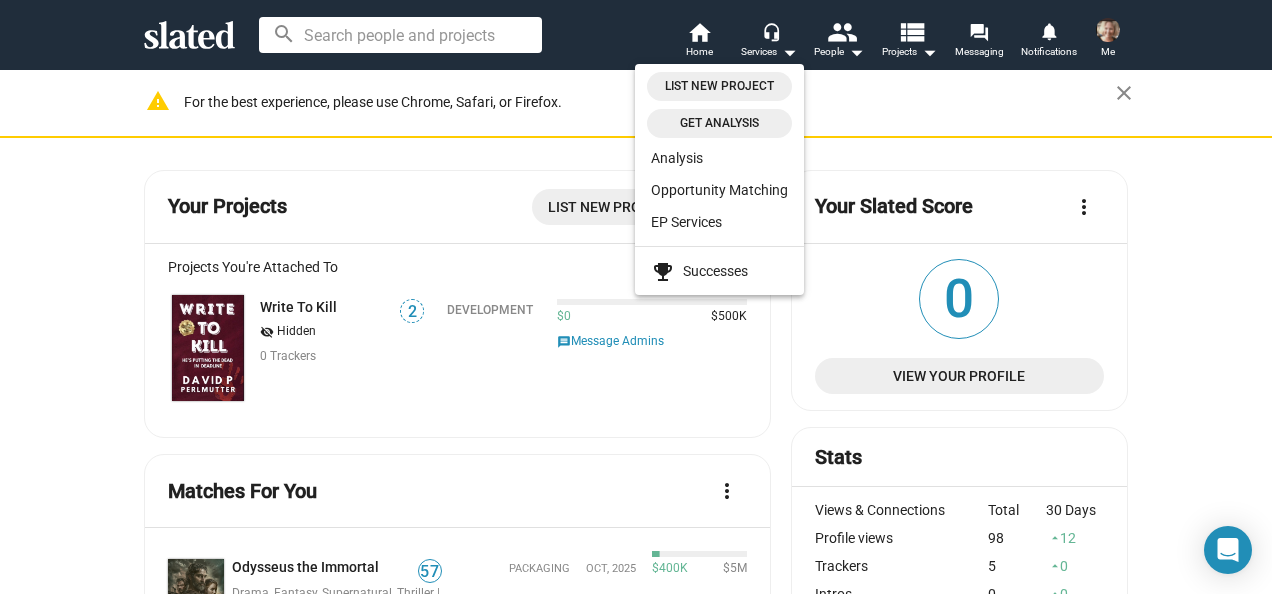 click at bounding box center (636, 297) 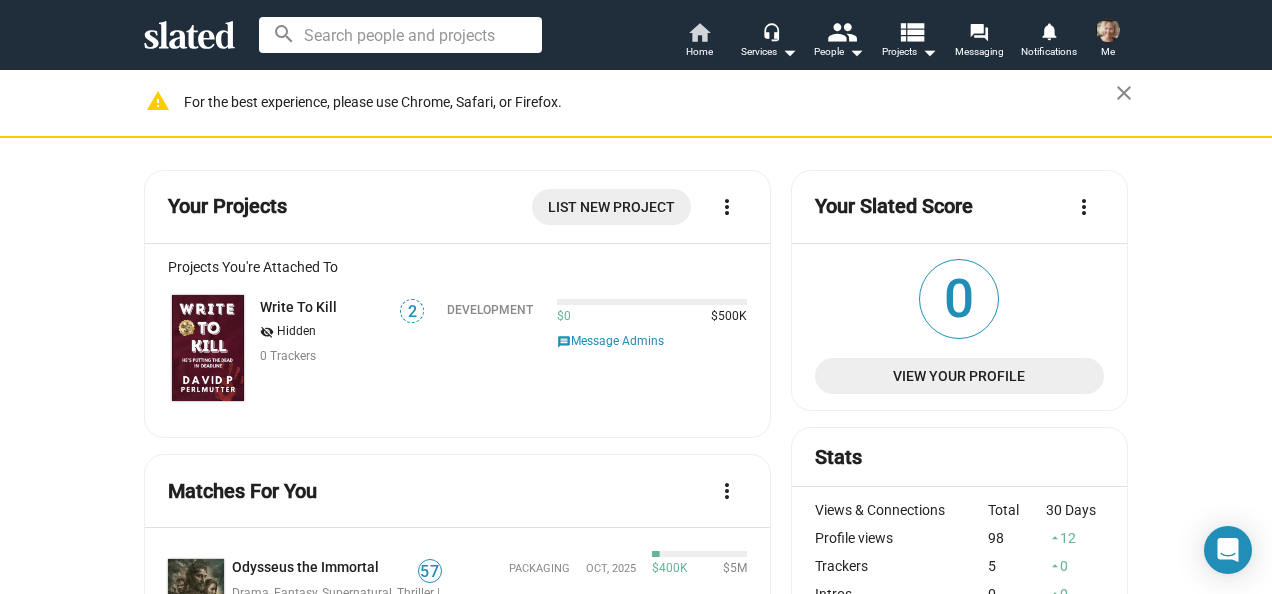 click on "home" at bounding box center (699, 32) 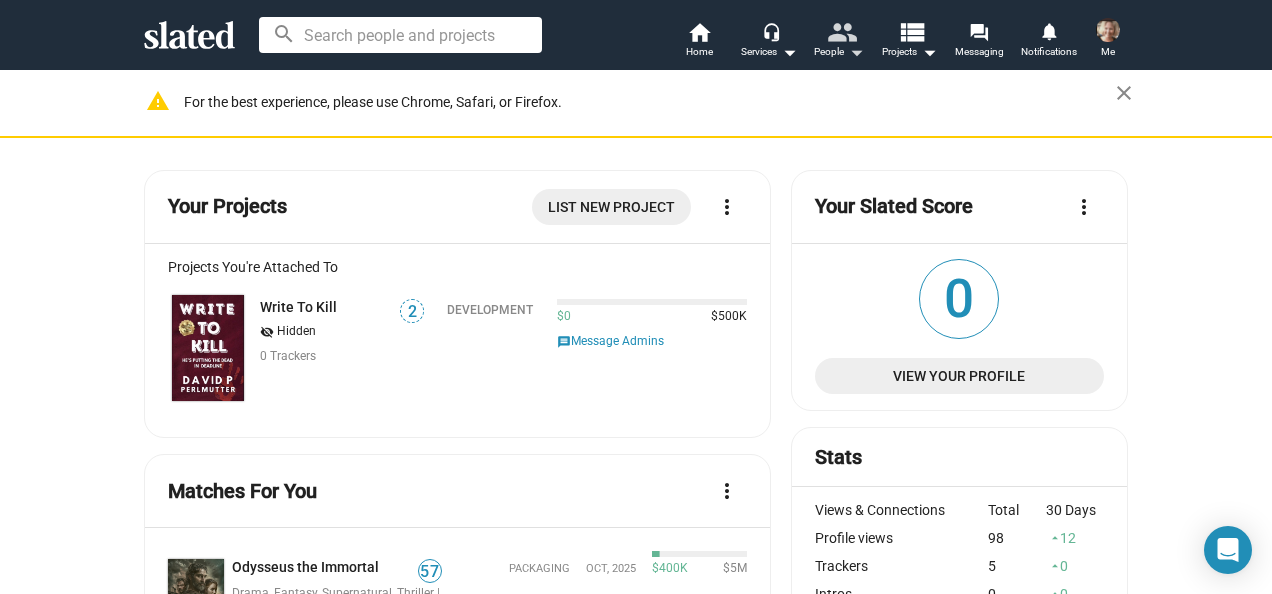 click on "people" at bounding box center (841, 31) 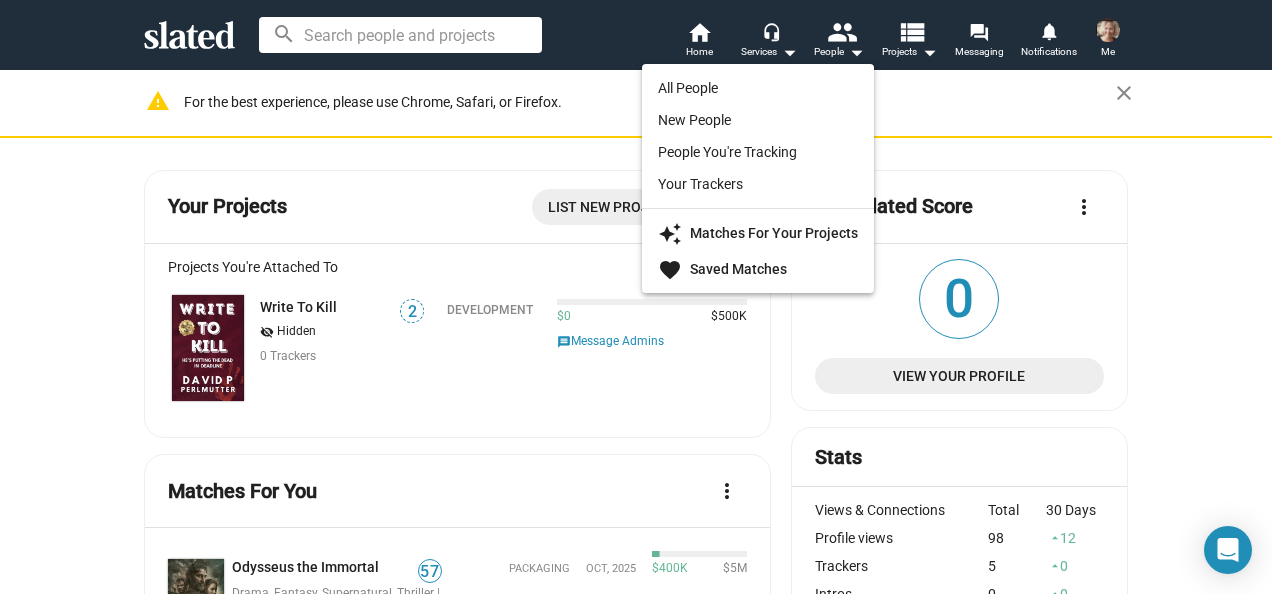 click at bounding box center (636, 297) 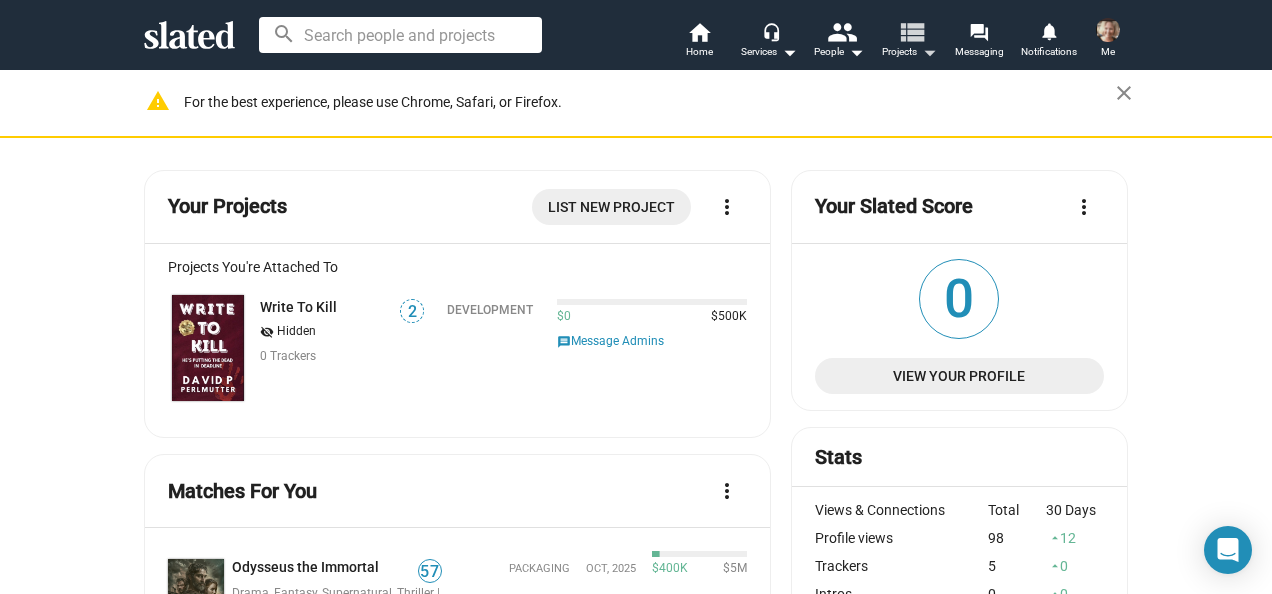 click on "view_list" at bounding box center [911, 31] 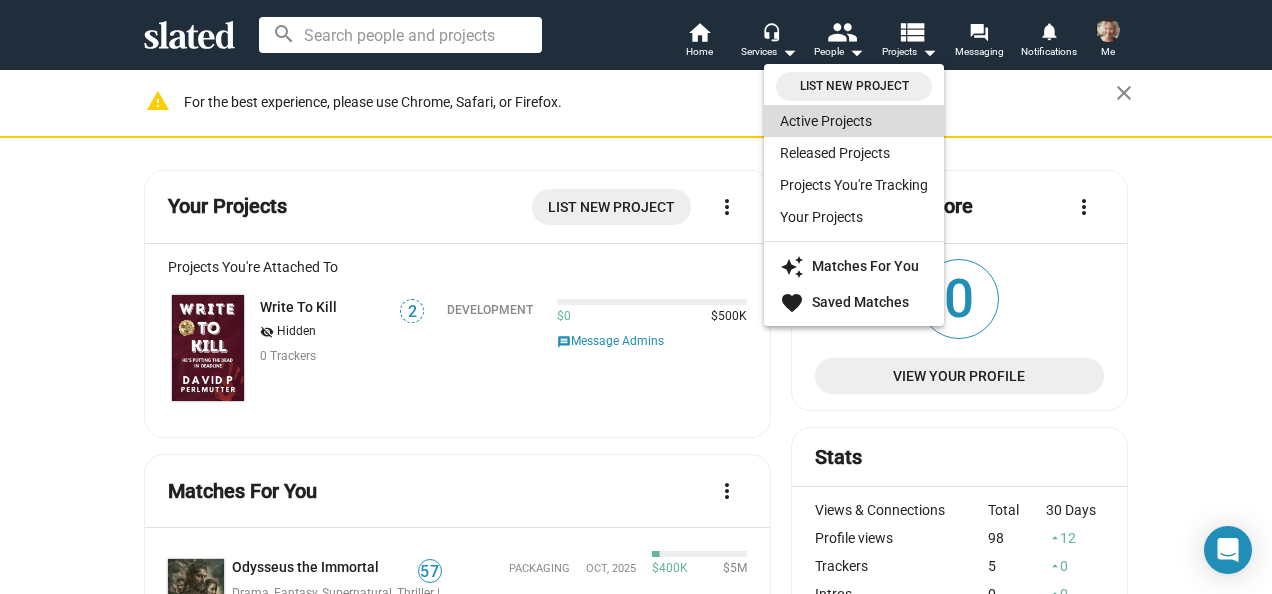 click on "Active Projects" at bounding box center (854, 121) 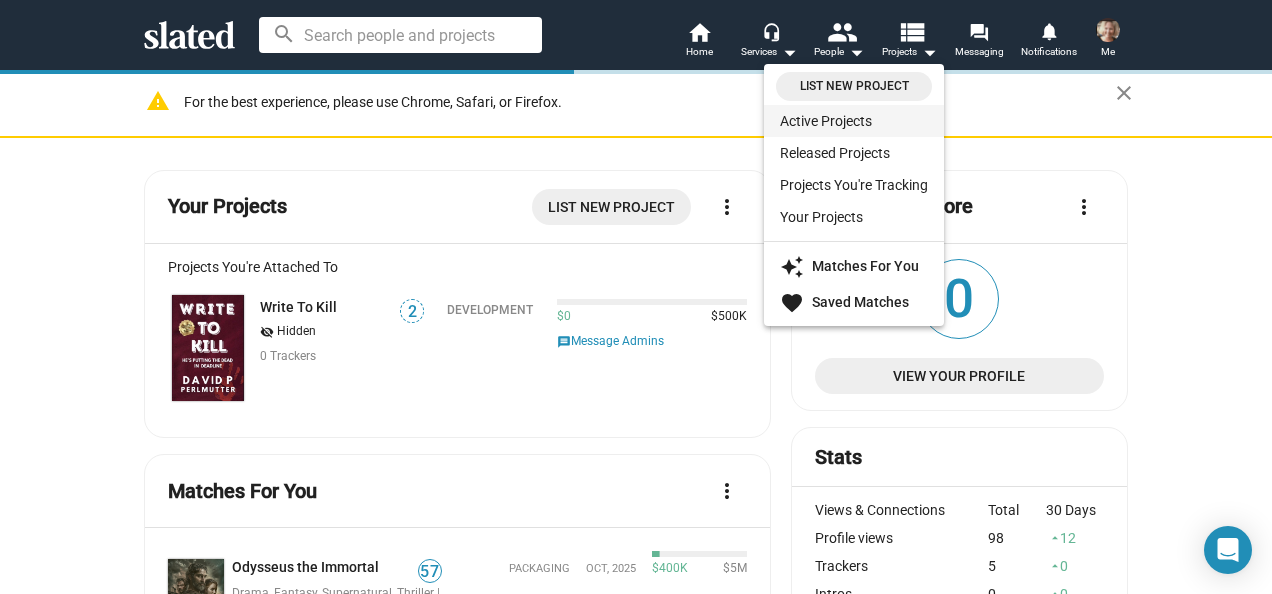 click on "For the best experience, please use Chrome, Safari, or Firefox." at bounding box center [650, 102] 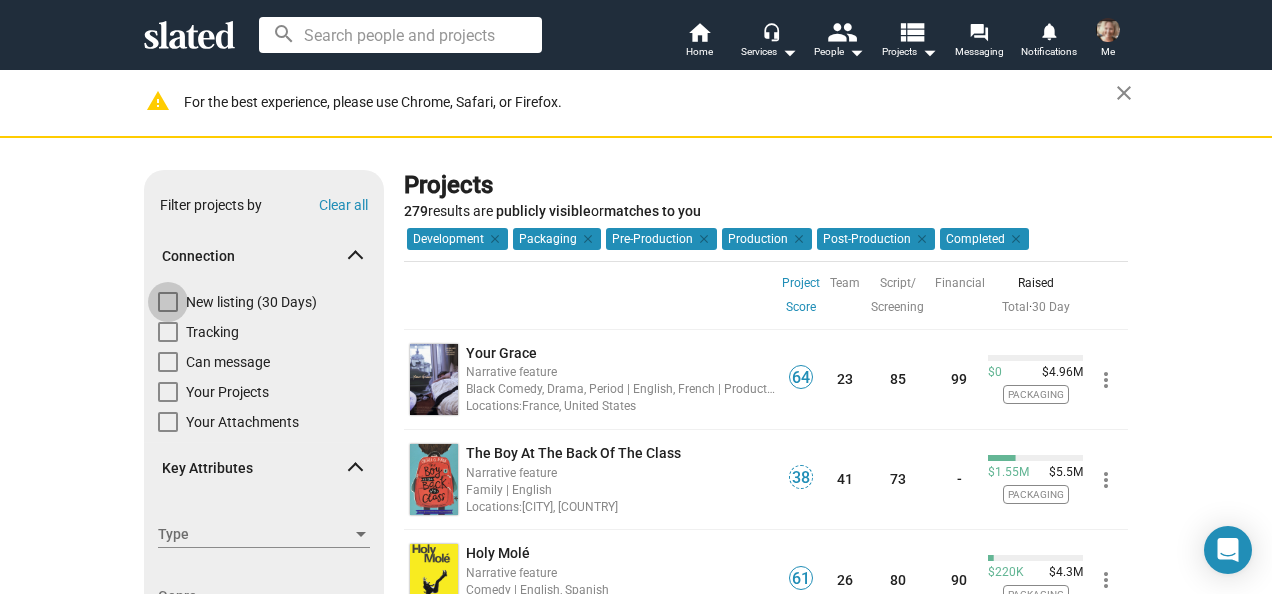 click at bounding box center [168, 302] 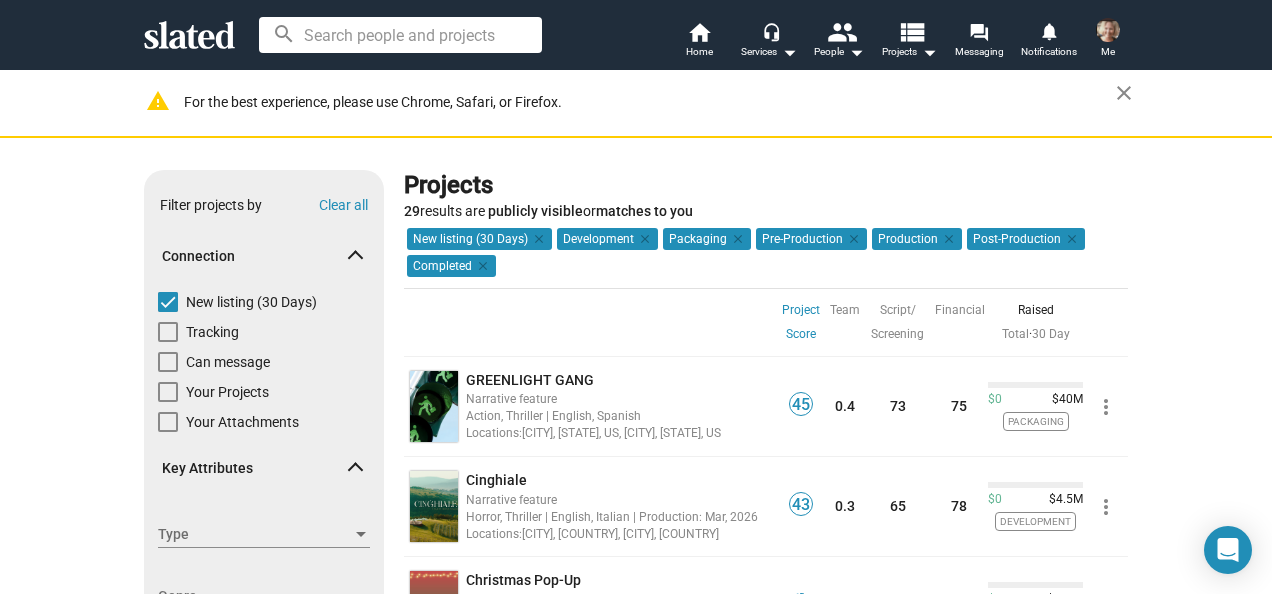 scroll, scrollTop: 40, scrollLeft: 0, axis: vertical 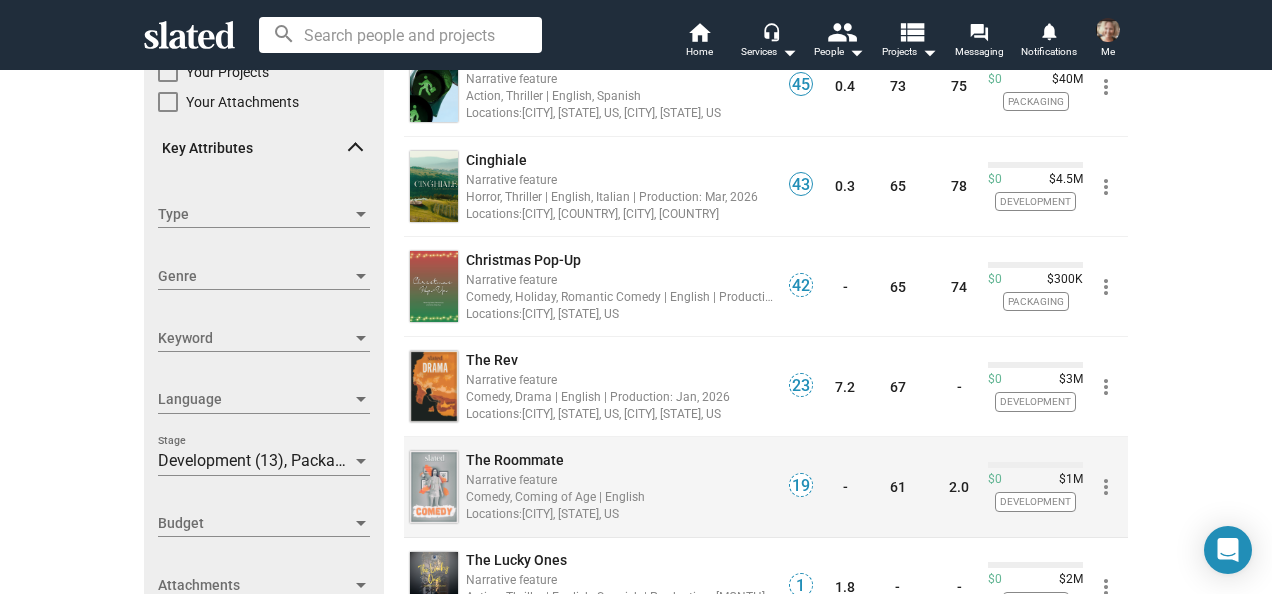 click on "The Roommate" at bounding box center [515, 460] 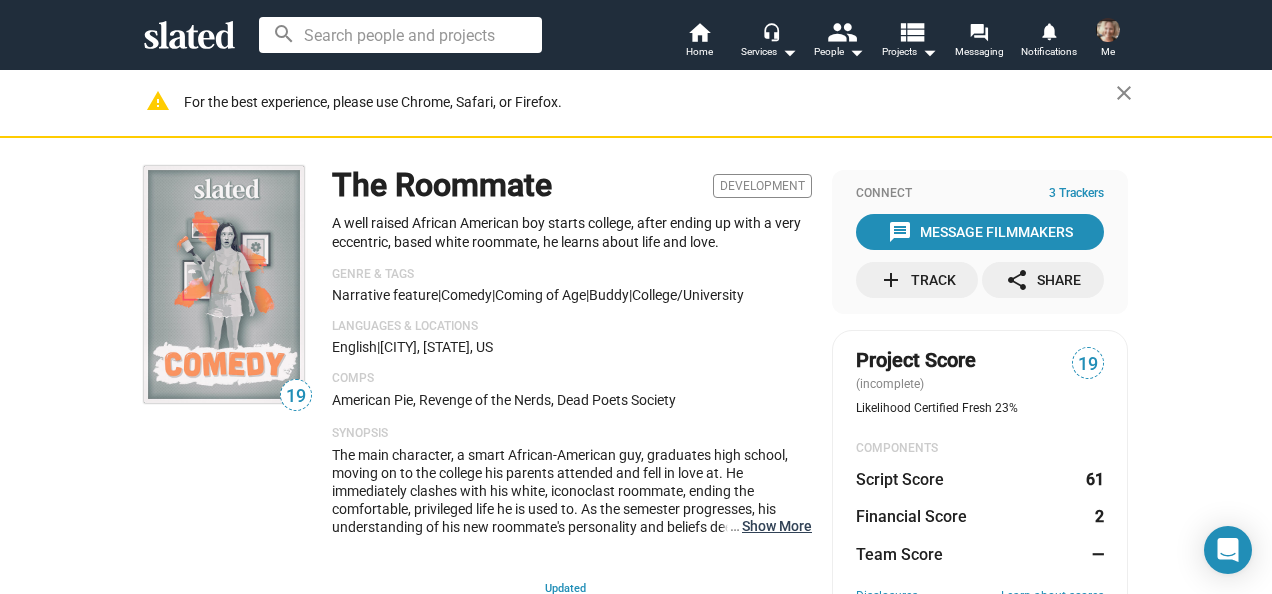 click on "… Show More" at bounding box center (777, 526) 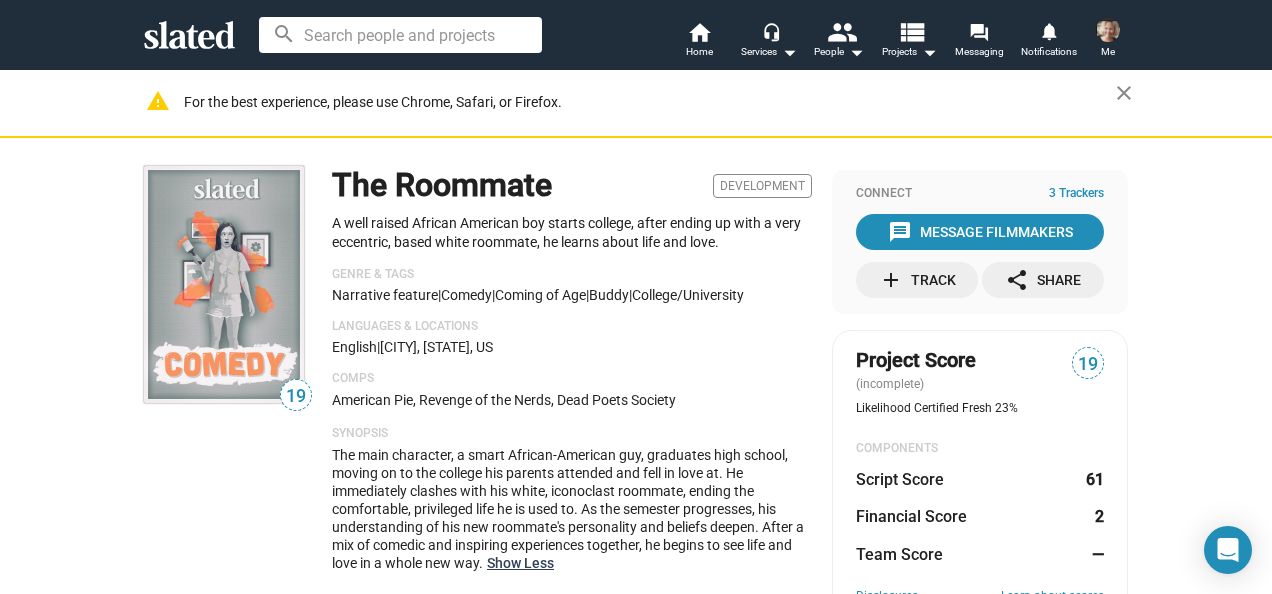 scroll, scrollTop: 458, scrollLeft: 0, axis: vertical 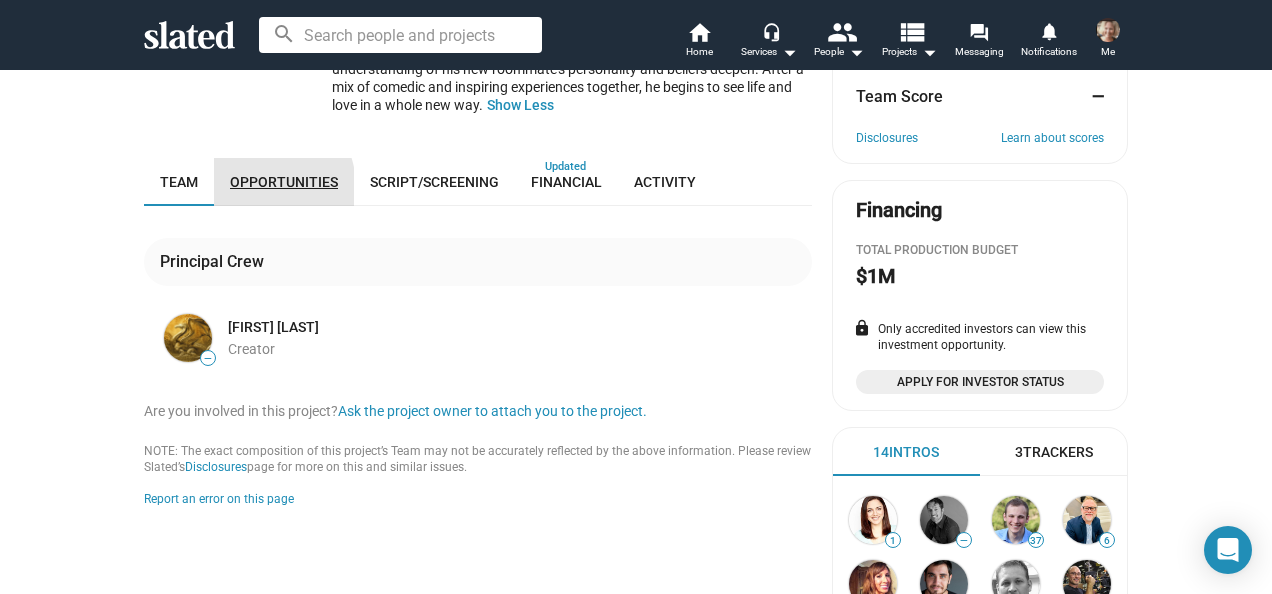 click on "Opportunities" at bounding box center [284, 182] 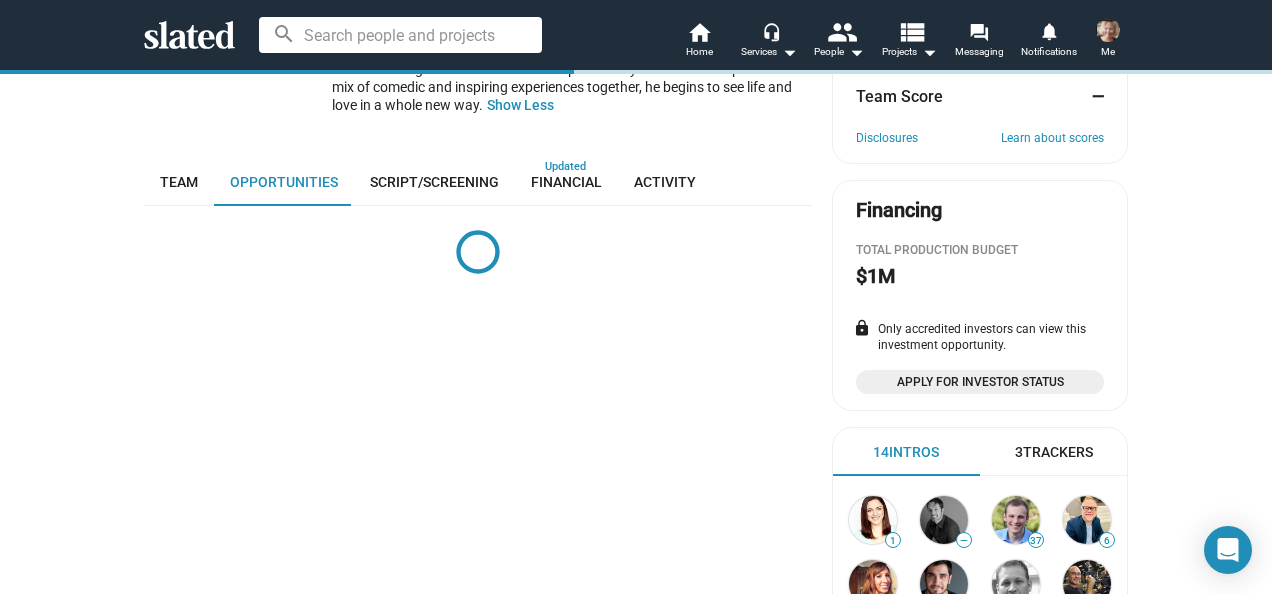 scroll, scrollTop: 549, scrollLeft: 0, axis: vertical 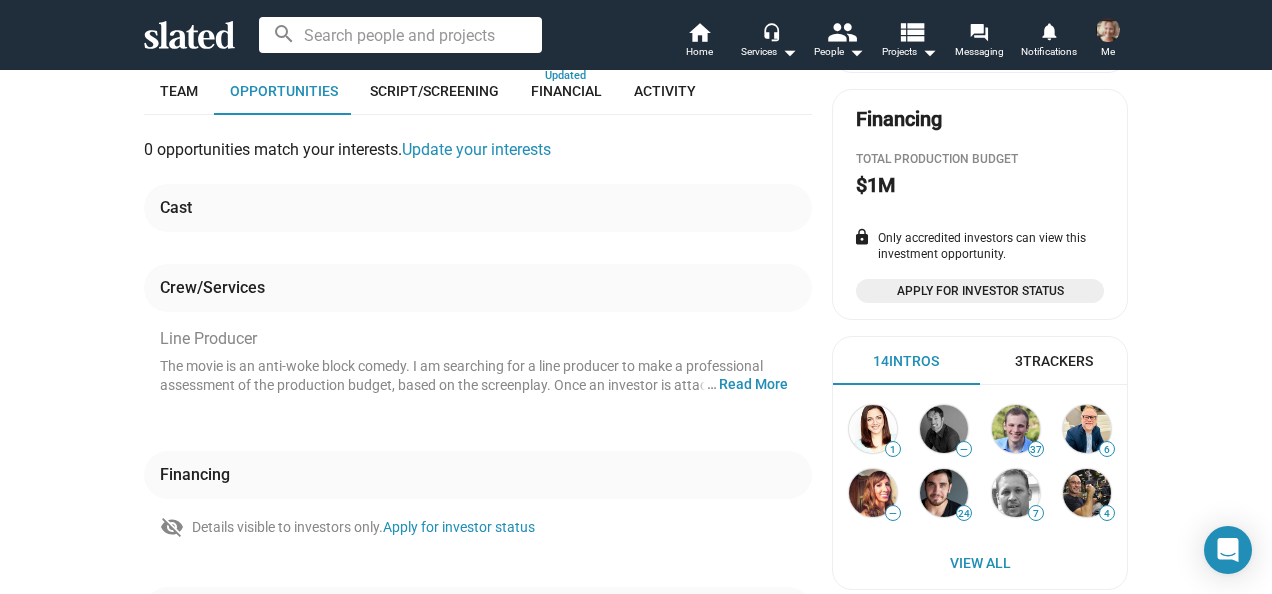 click on "Line Producer  The movie is an anti-woke block comedy. I am searching for a line producer to make a professional assessment of the production budget, based on the screenplay. Once an investor is attached, the job will entail determining a break down of the budget. If all parties are happy with going forward, then negotiations can be started for signing on to the movie's production. … Read More The movie is an anti-woke block comedy. I am searching for a line producer to make a professional assessment of the production budget, based on the screenplay. Once an investor is attached, the job will entail determining a break down of the budget. If all parties are happy with going forward, then negotiations can be started for signing on to the movie's production." at bounding box center [474, 365] 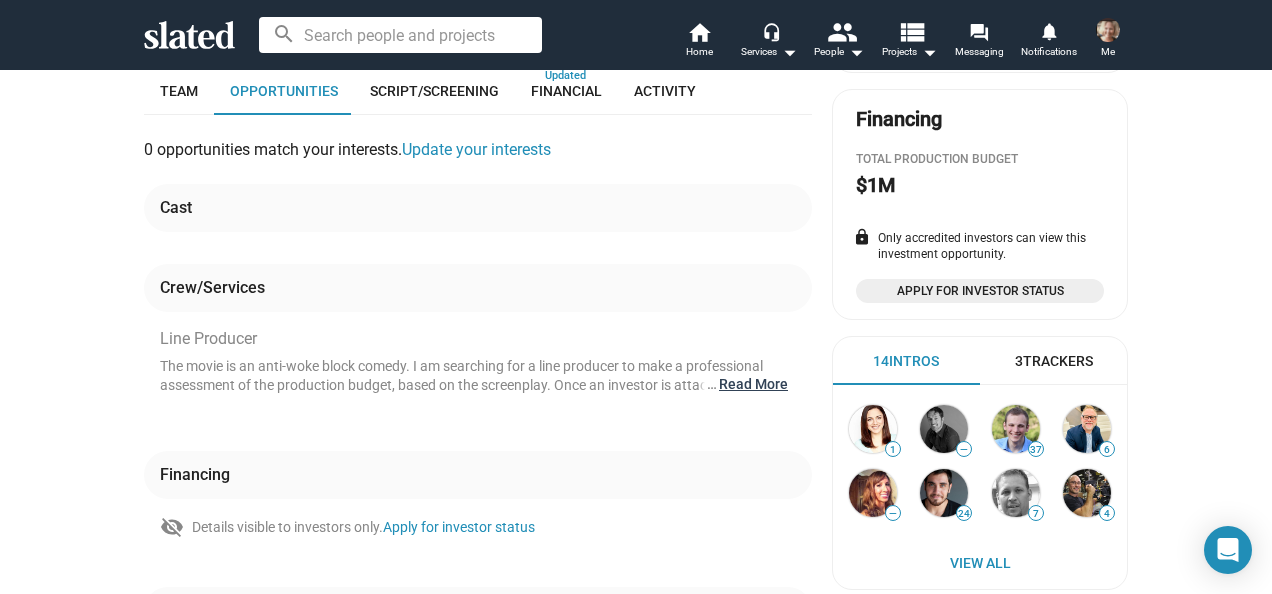 click on "… Read More" at bounding box center (753, 384) 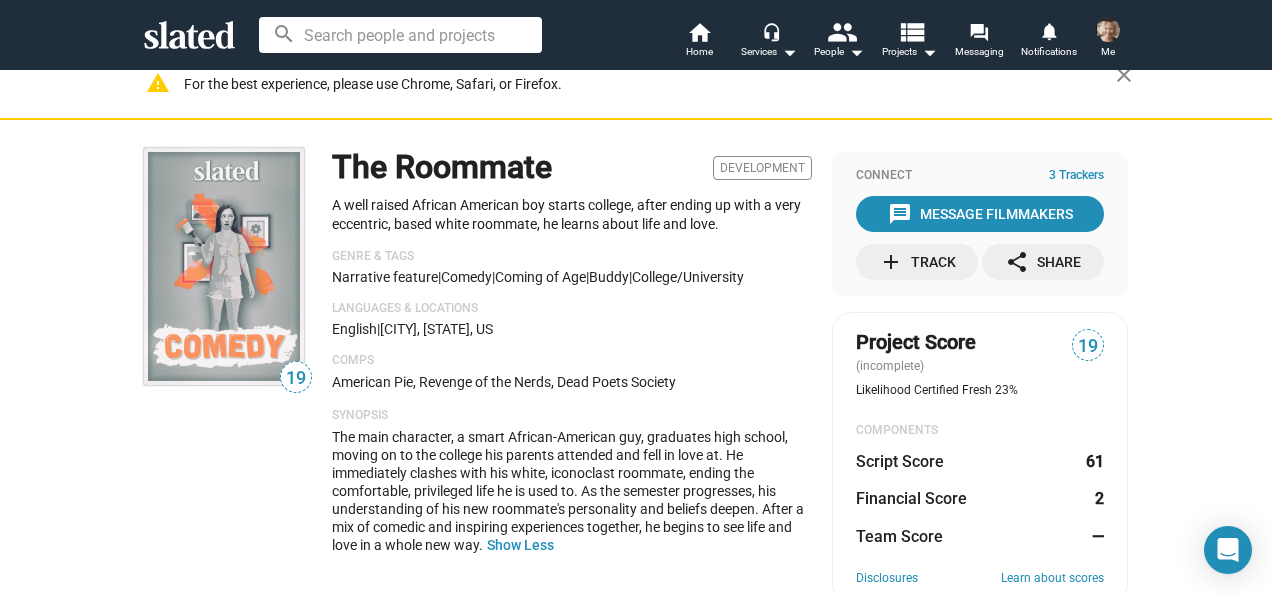 scroll, scrollTop: 0, scrollLeft: 0, axis: both 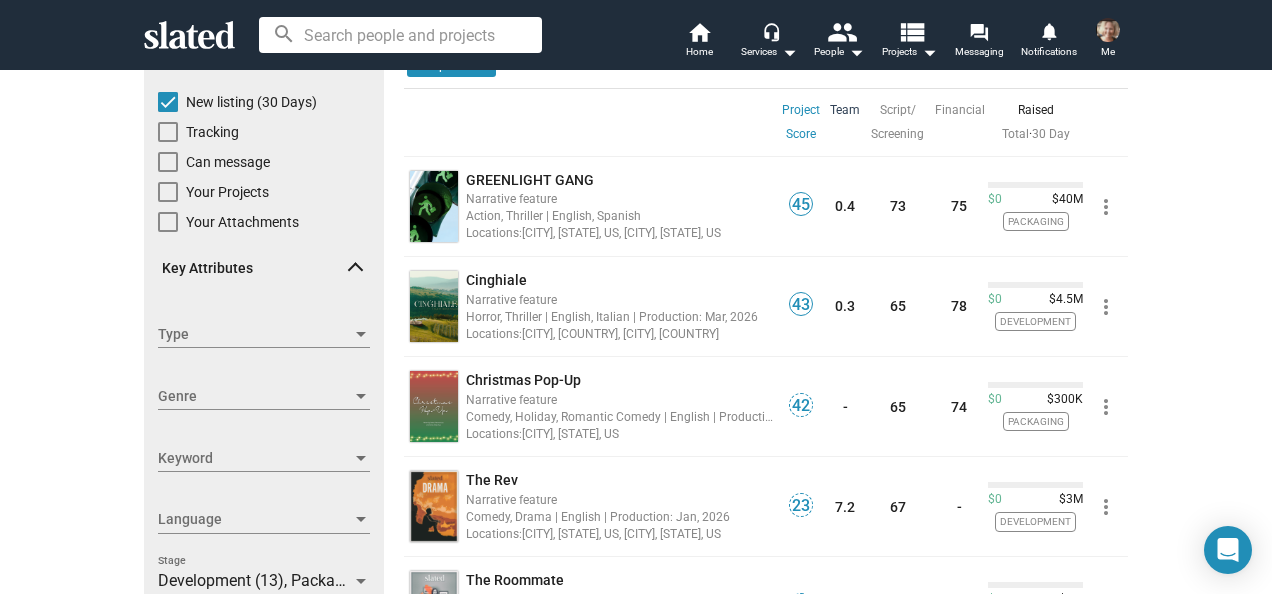 click on "Team" at bounding box center (845, 110) 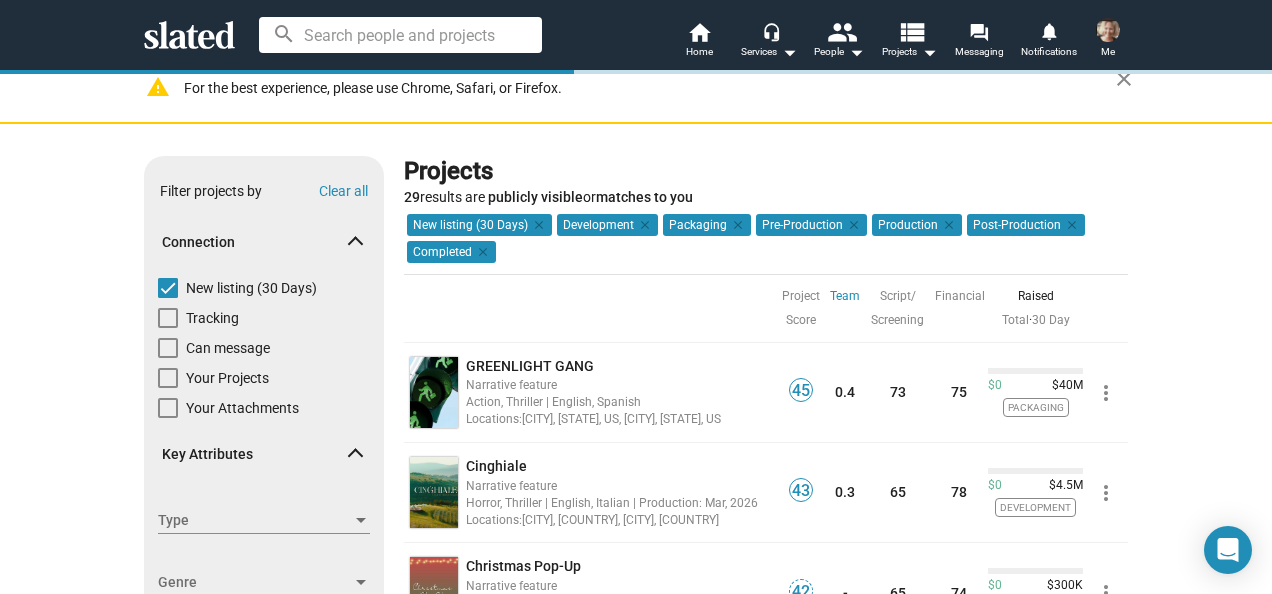 scroll, scrollTop: 0, scrollLeft: 0, axis: both 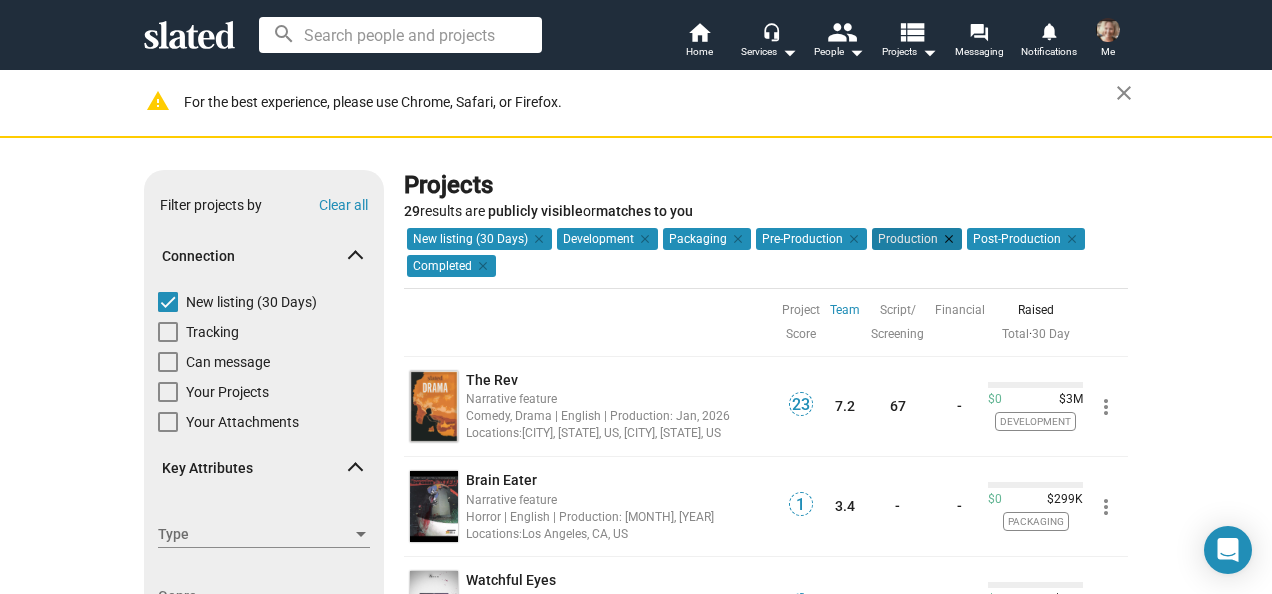 click on "clear" at bounding box center [537, 239] 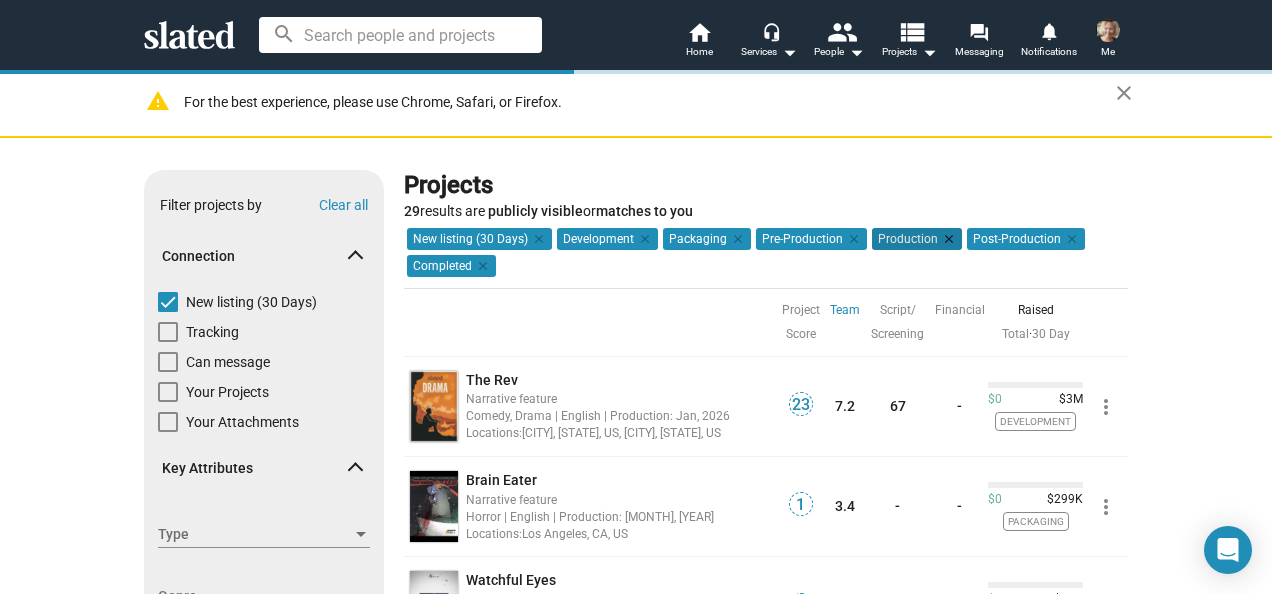 click on "clear" at bounding box center (537, 239) 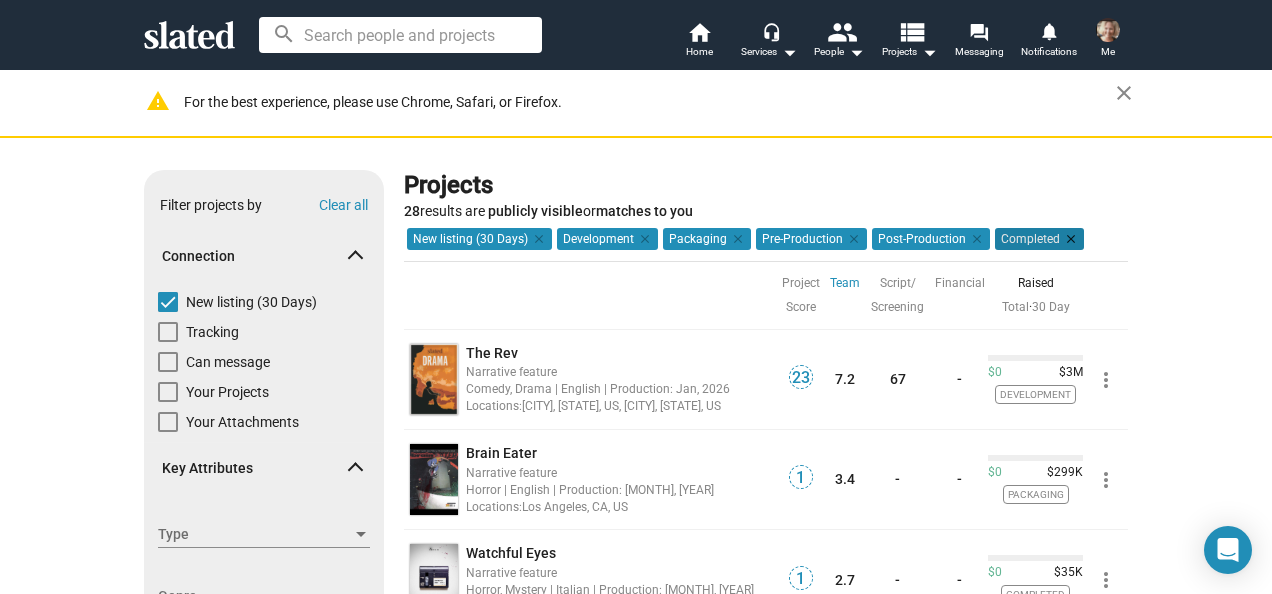 click on "clear" at bounding box center [537, 239] 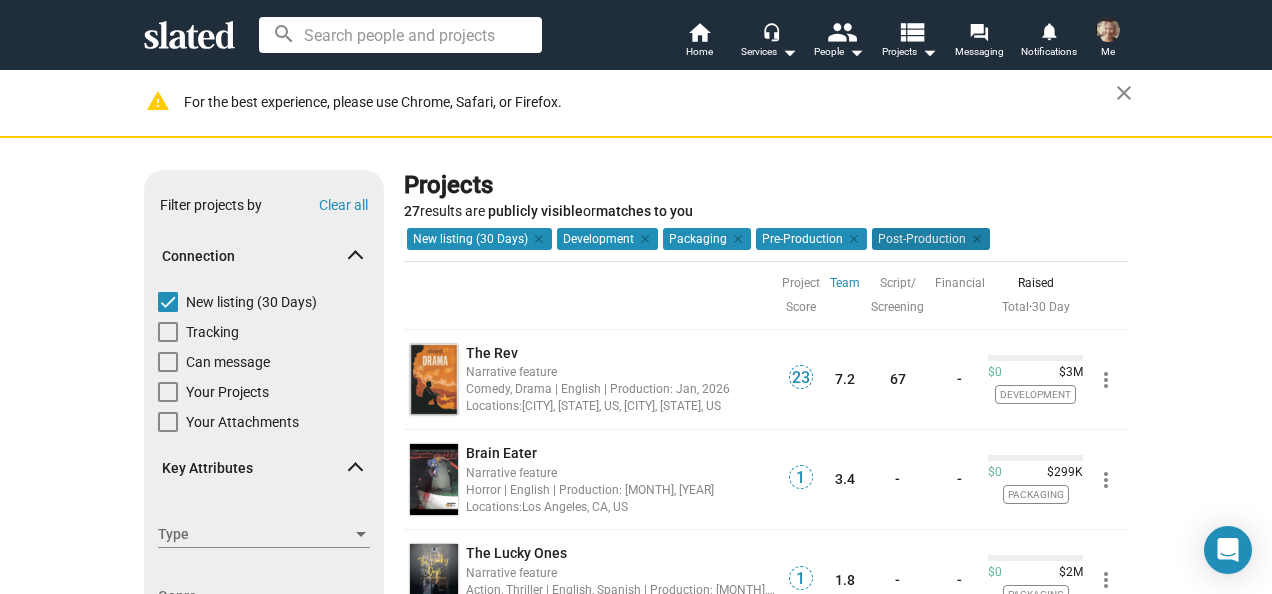 click on "clear" at bounding box center (537, 239) 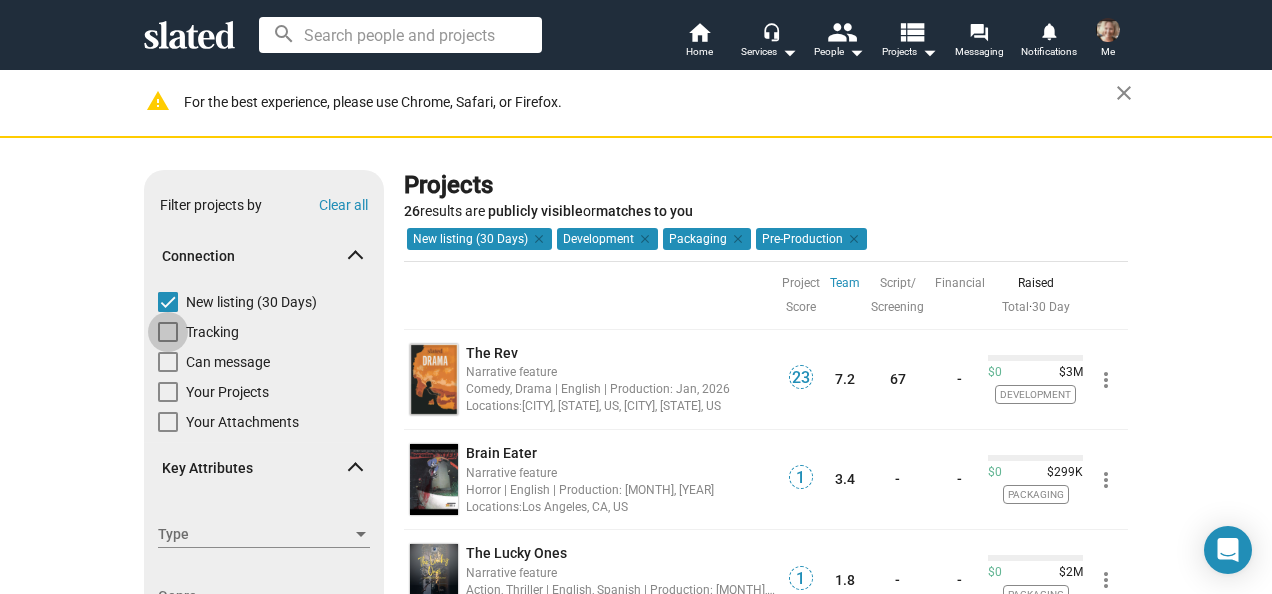 click on "Tracking" at bounding box center (198, 337) 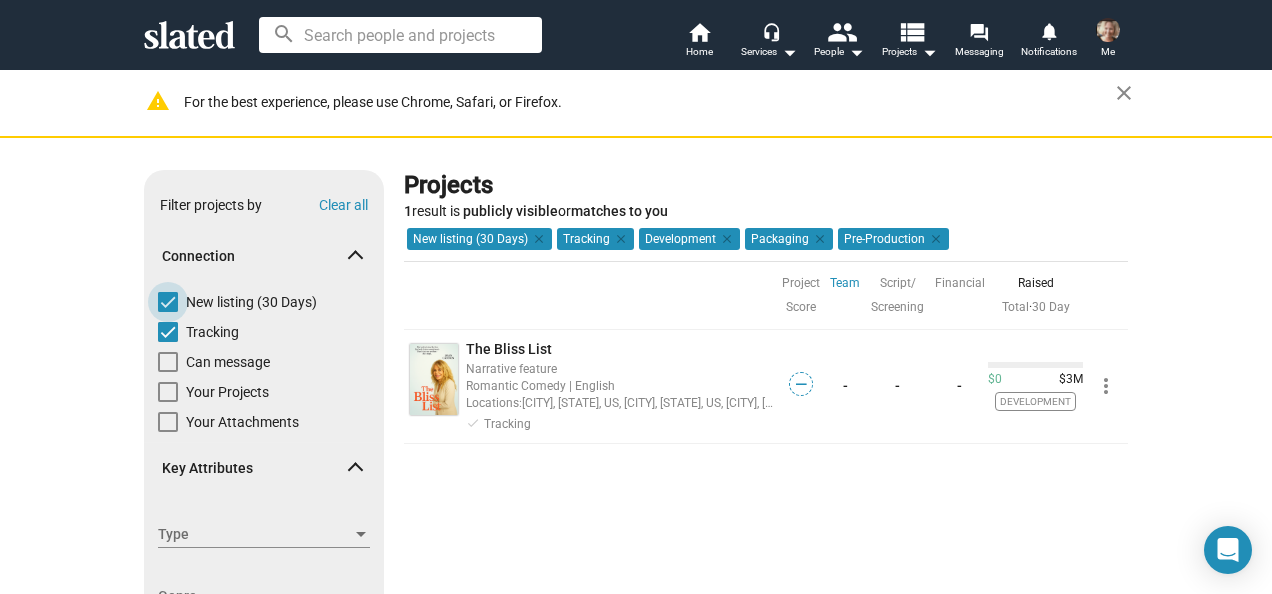click at bounding box center (168, 302) 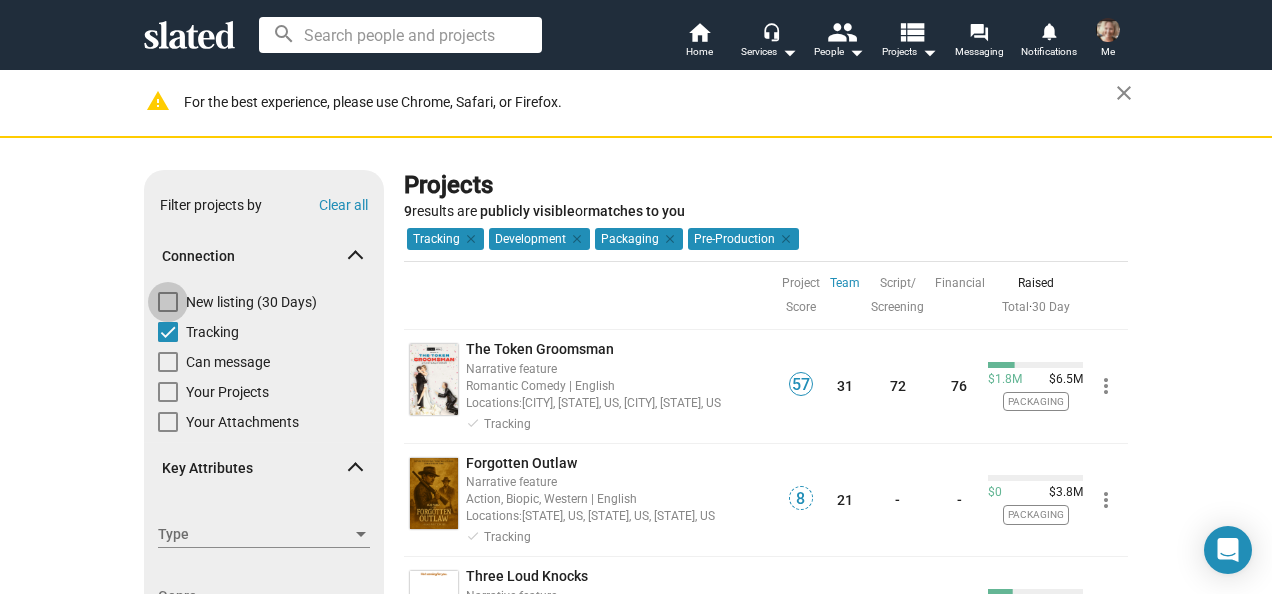 click at bounding box center (168, 302) 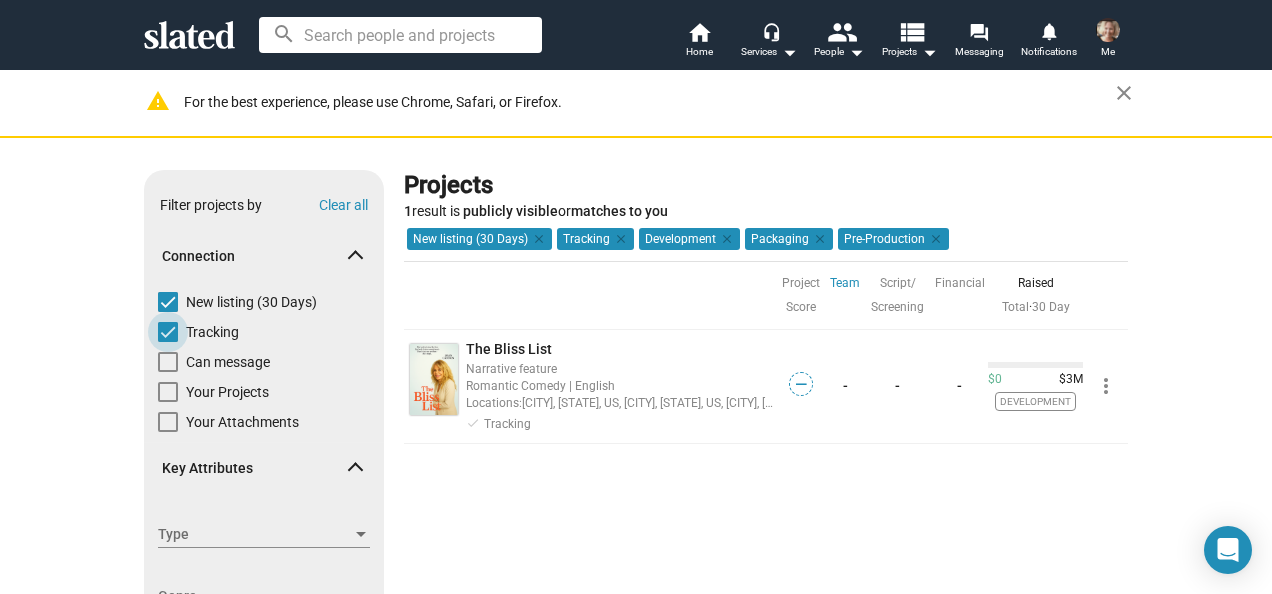click at bounding box center [168, 332] 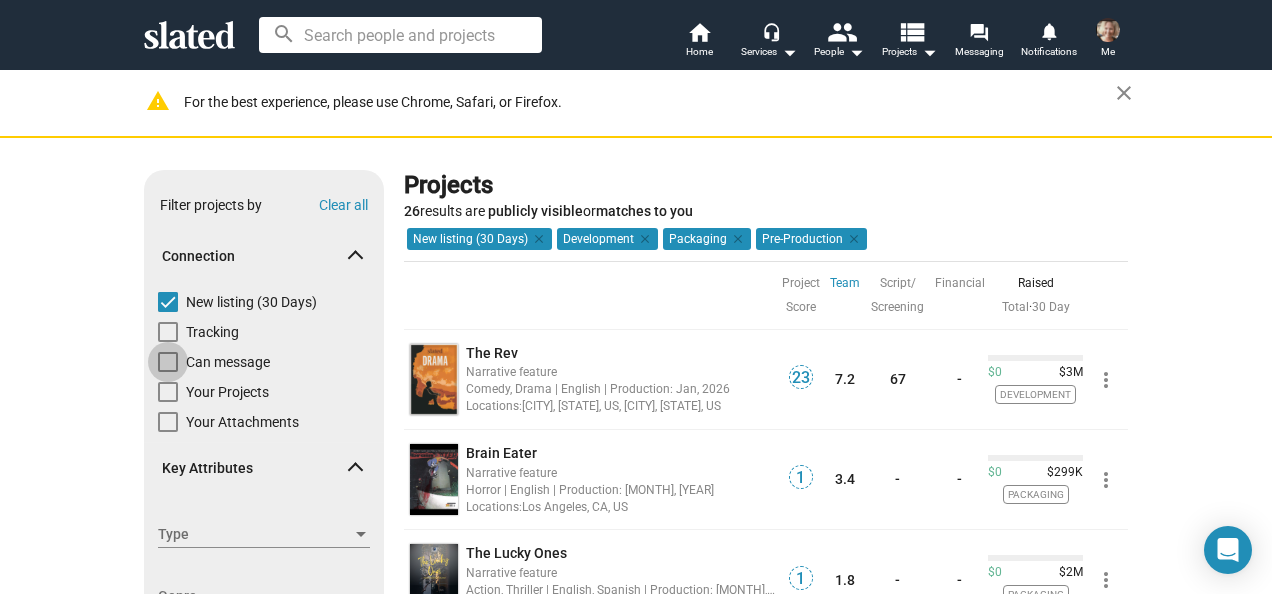 click at bounding box center (168, 362) 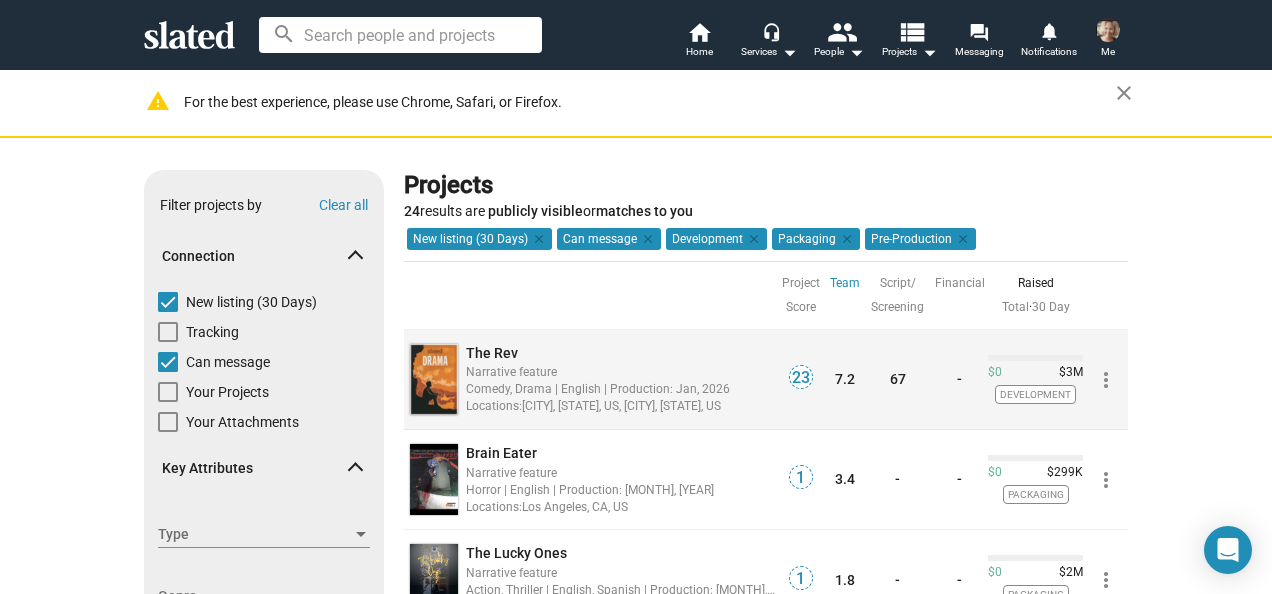 click on "The Rev" at bounding box center (492, 353) 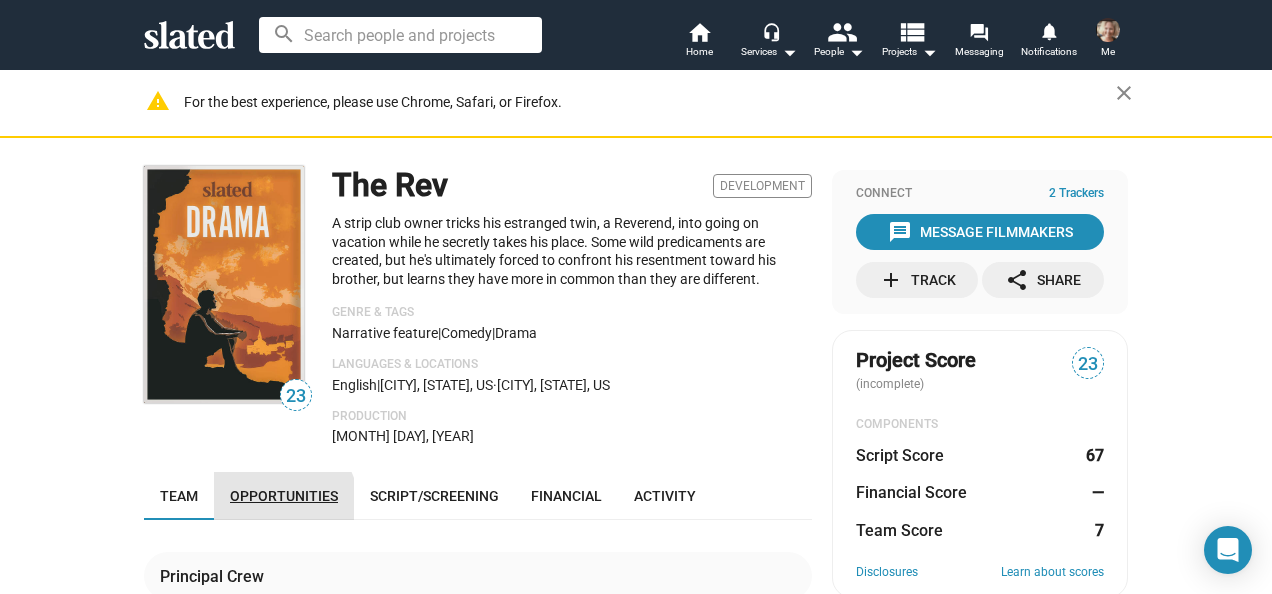 click on "Opportunities" at bounding box center (284, 496) 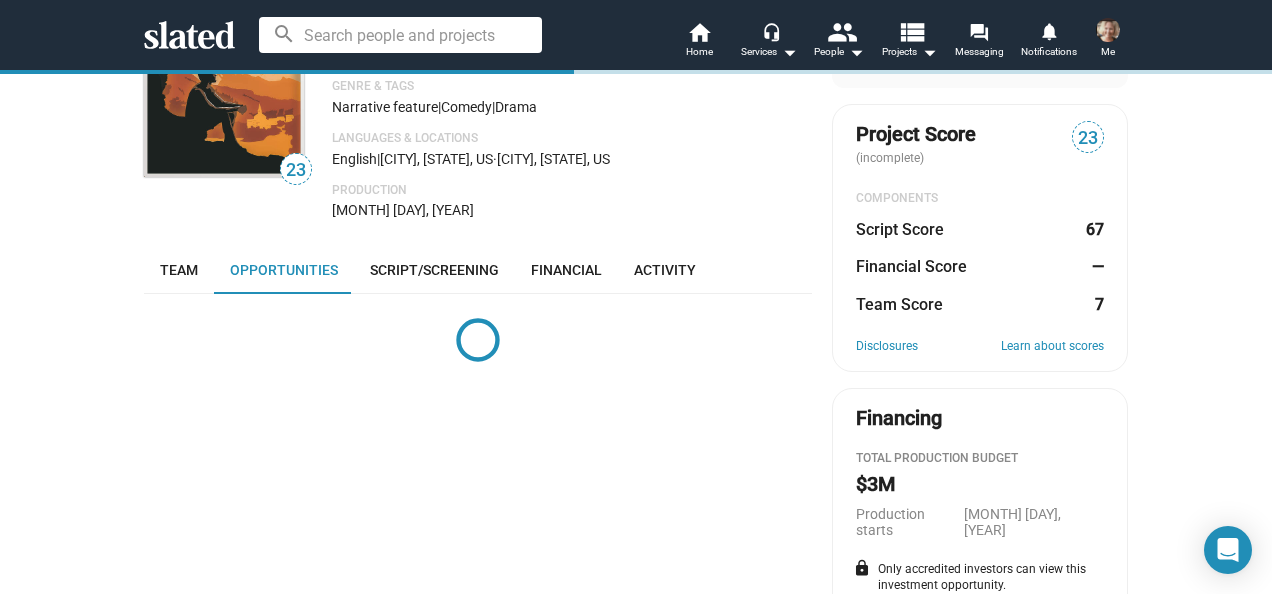 scroll, scrollTop: 406, scrollLeft: 0, axis: vertical 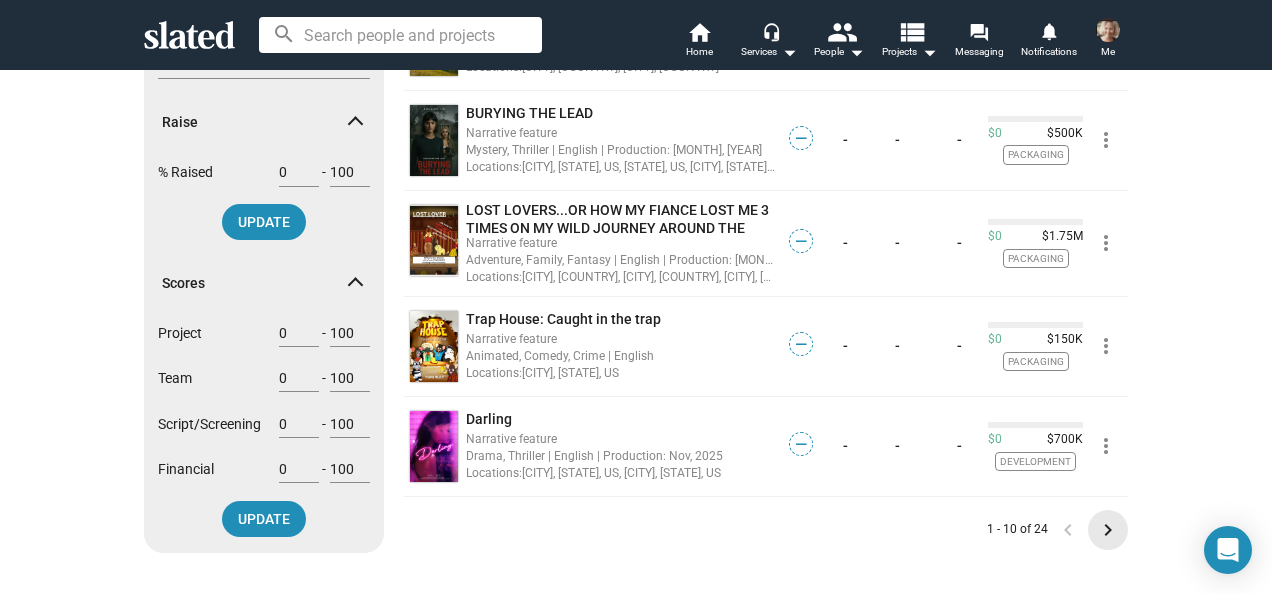 click on "keyboard_arrow_right" at bounding box center (1108, 530) 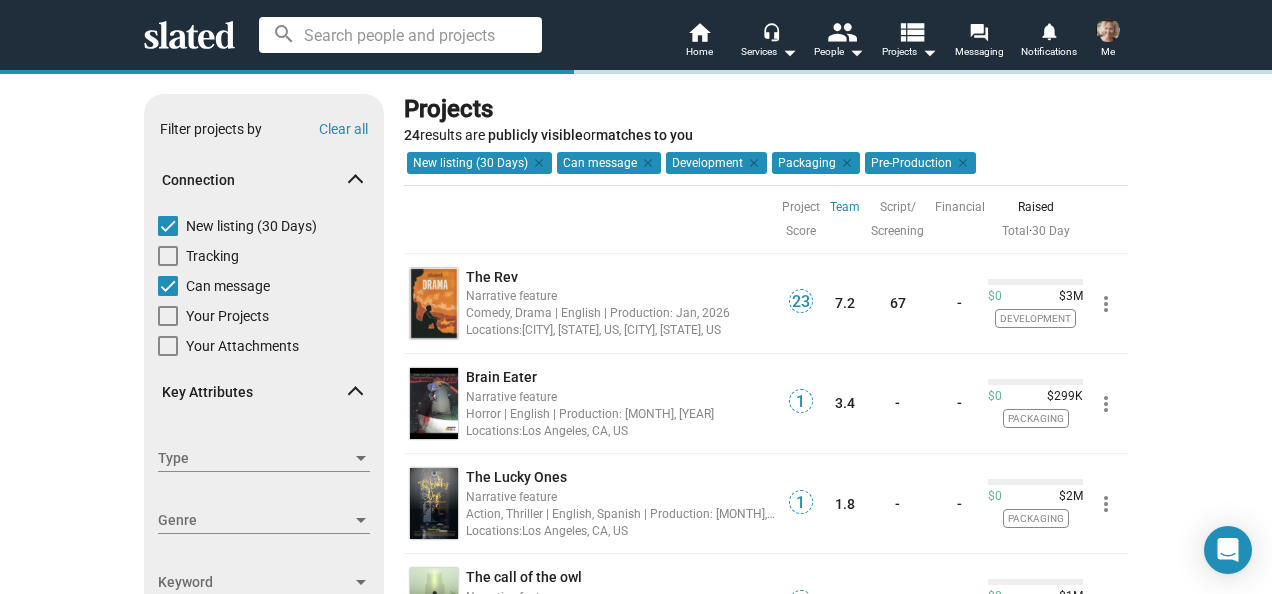 scroll, scrollTop: 0, scrollLeft: 0, axis: both 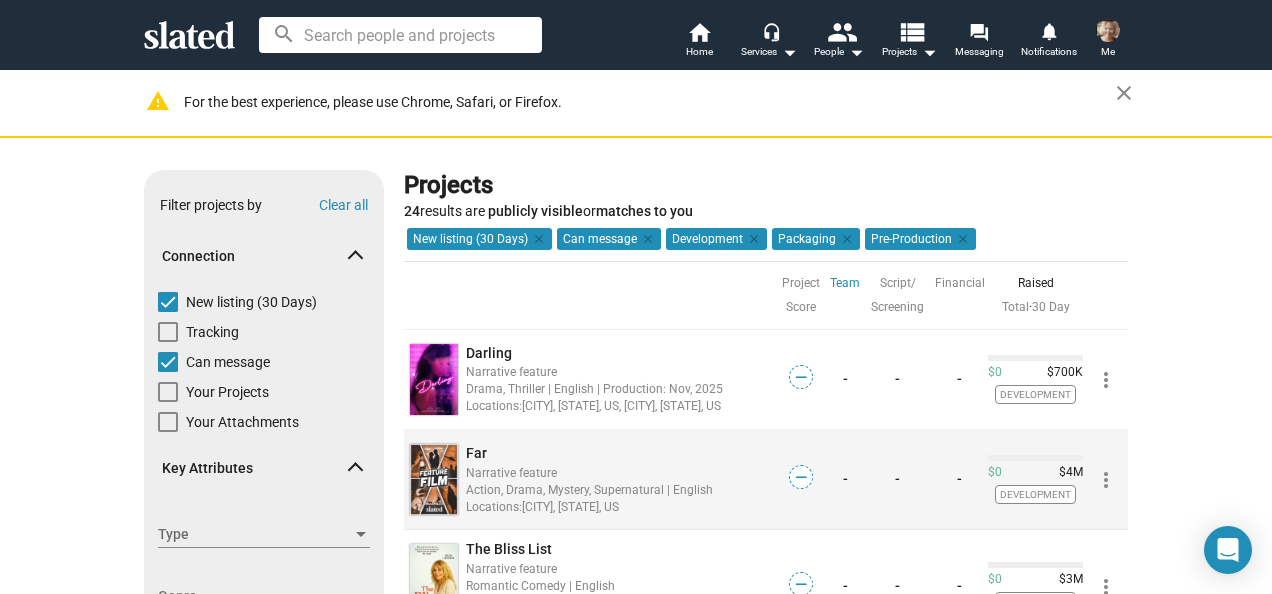 type 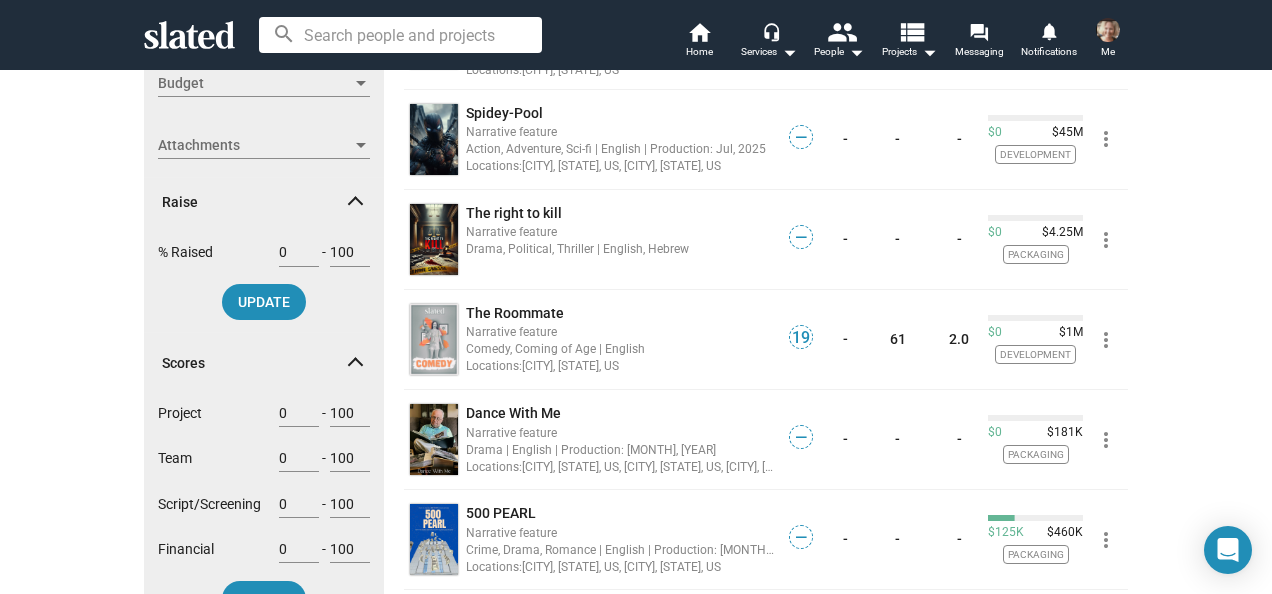 scroll, scrollTop: 800, scrollLeft: 0, axis: vertical 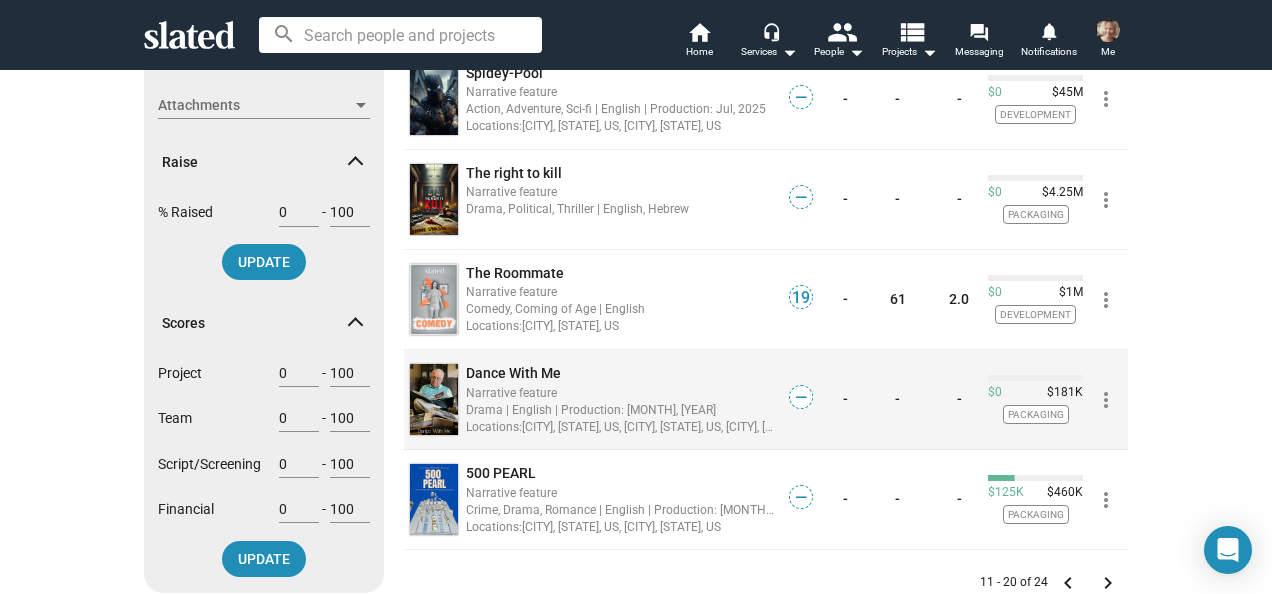 click on "Drama | English | Production: [MONTH], [YEAR]" at bounding box center [620, 392] 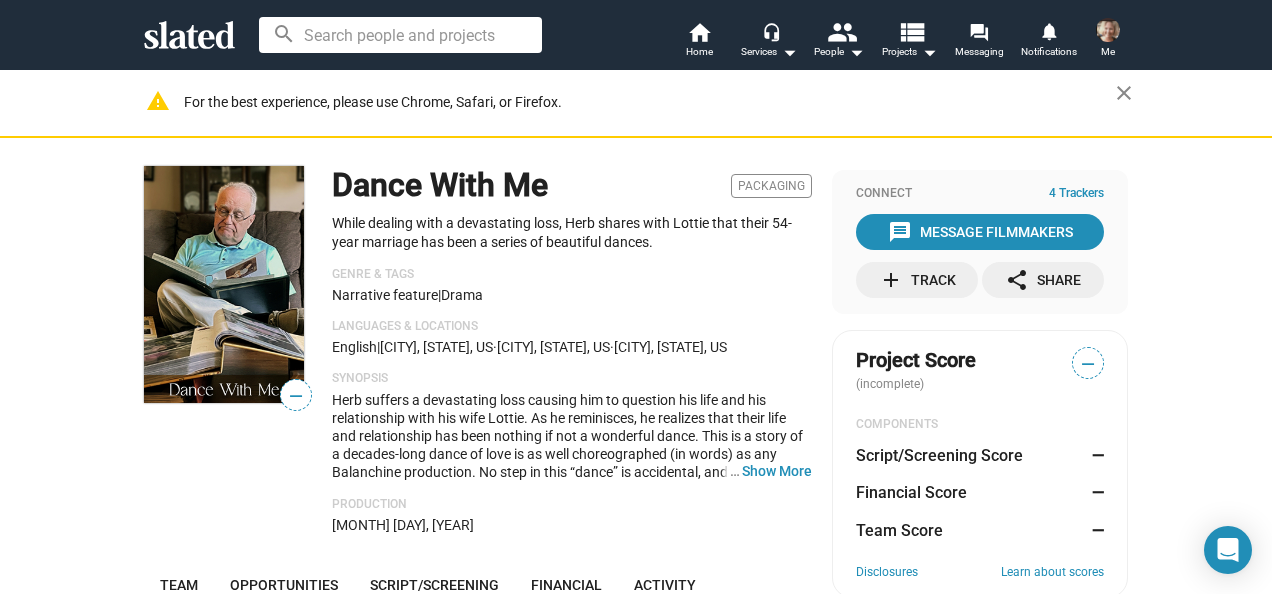 scroll, scrollTop: 458, scrollLeft: 0, axis: vertical 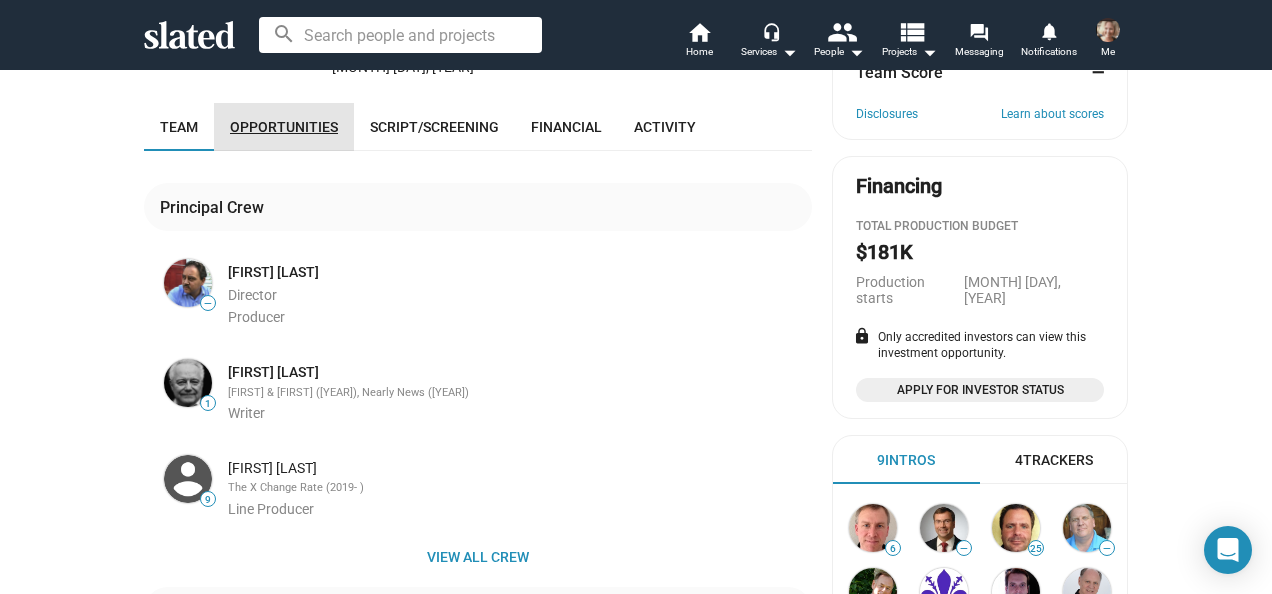 click on "Opportunities" at bounding box center (284, 127) 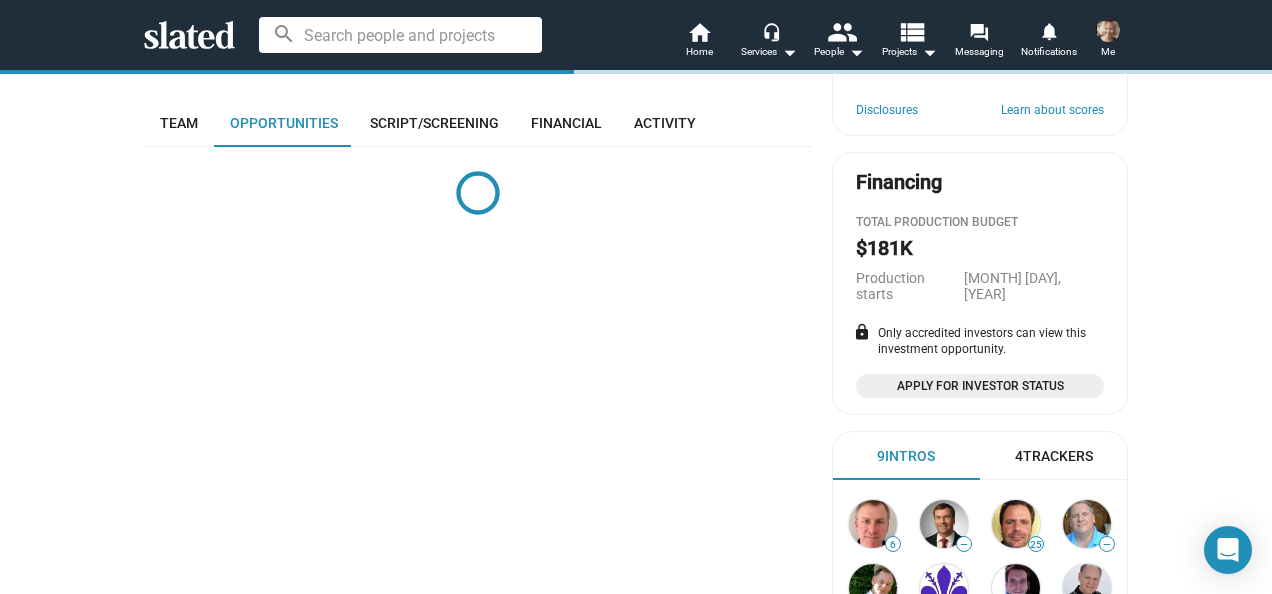 scroll, scrollTop: 495, scrollLeft: 0, axis: vertical 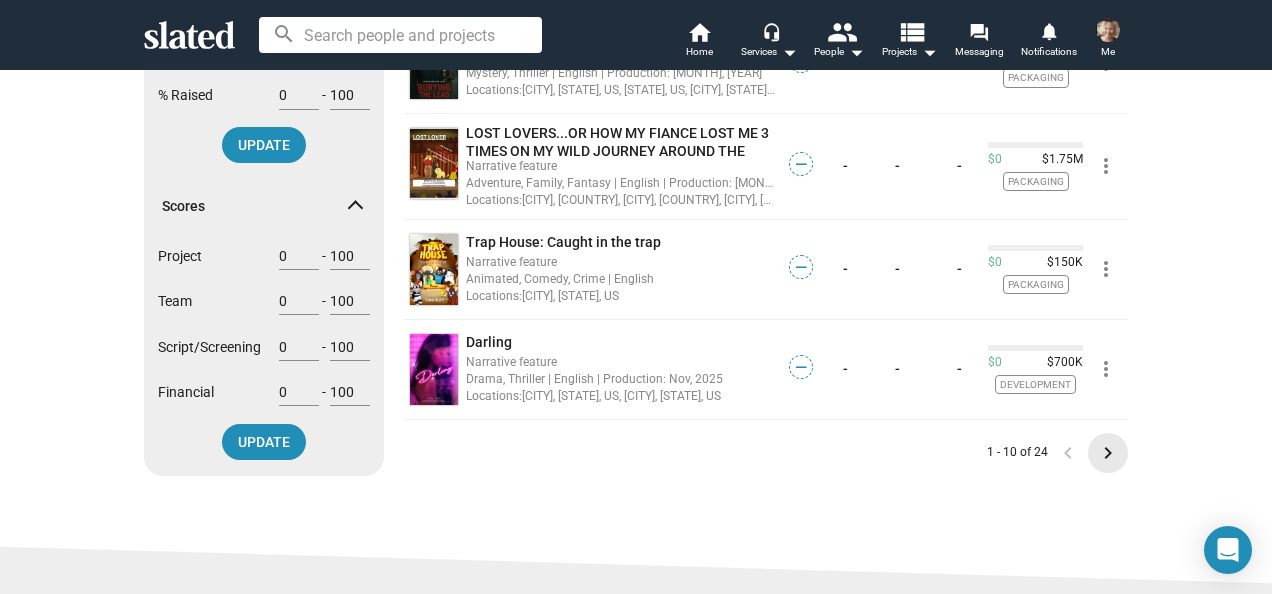 click on "keyboard_arrow_right" at bounding box center [1108, 453] 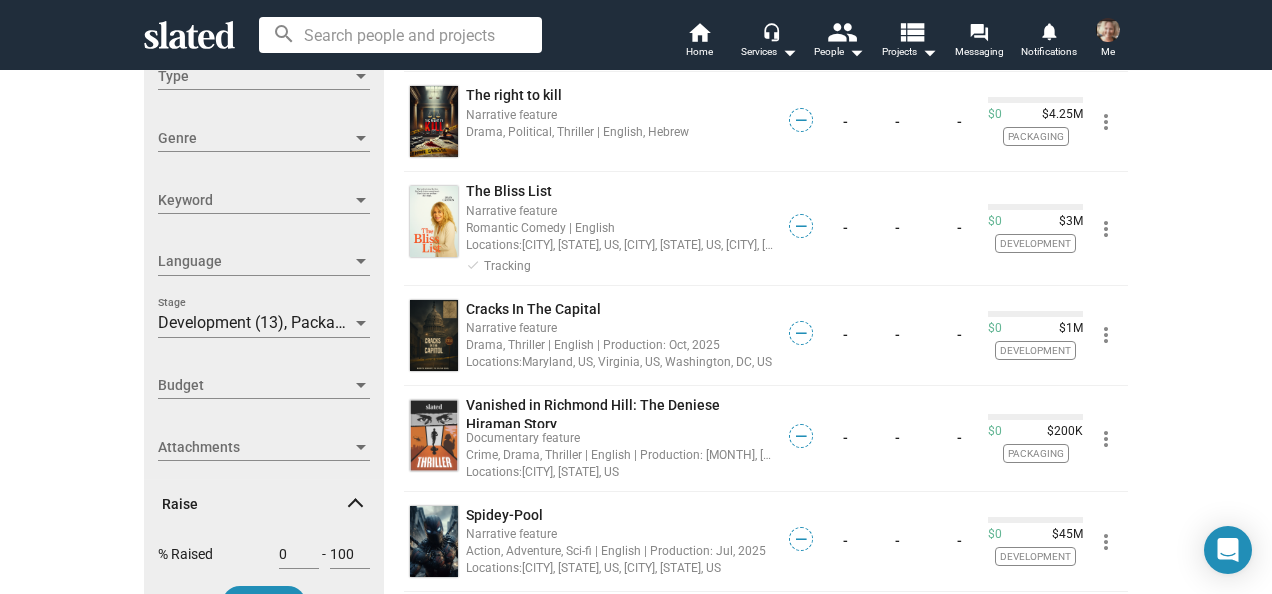 scroll, scrollTop: 917, scrollLeft: 0, axis: vertical 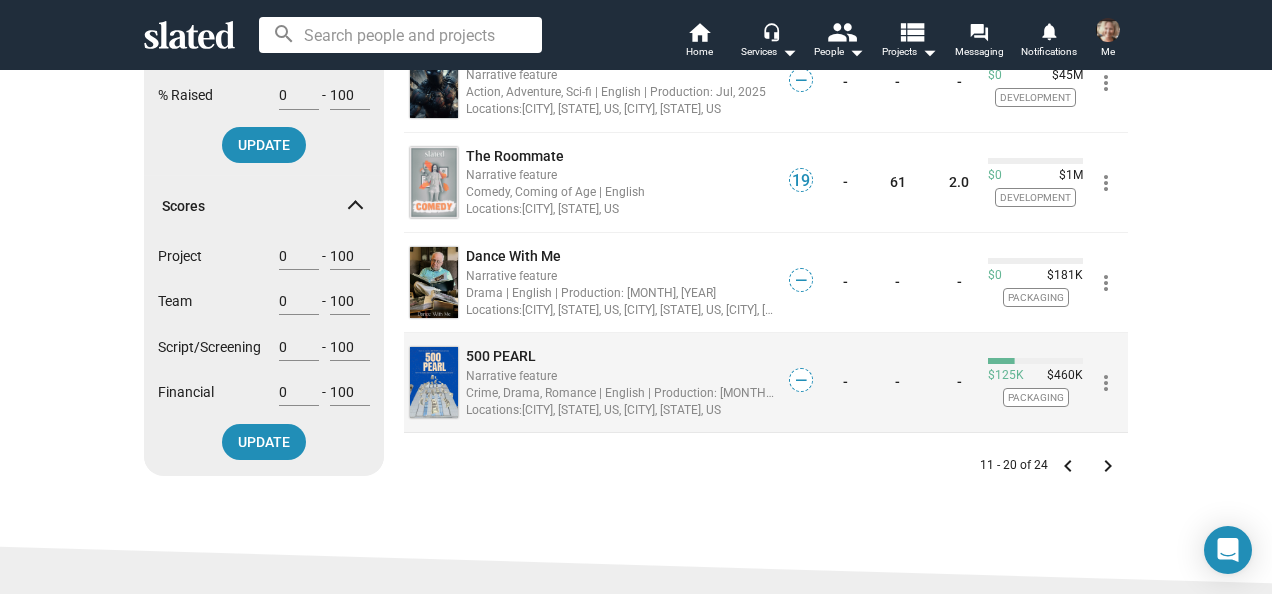 click at bounding box center [434, 382] 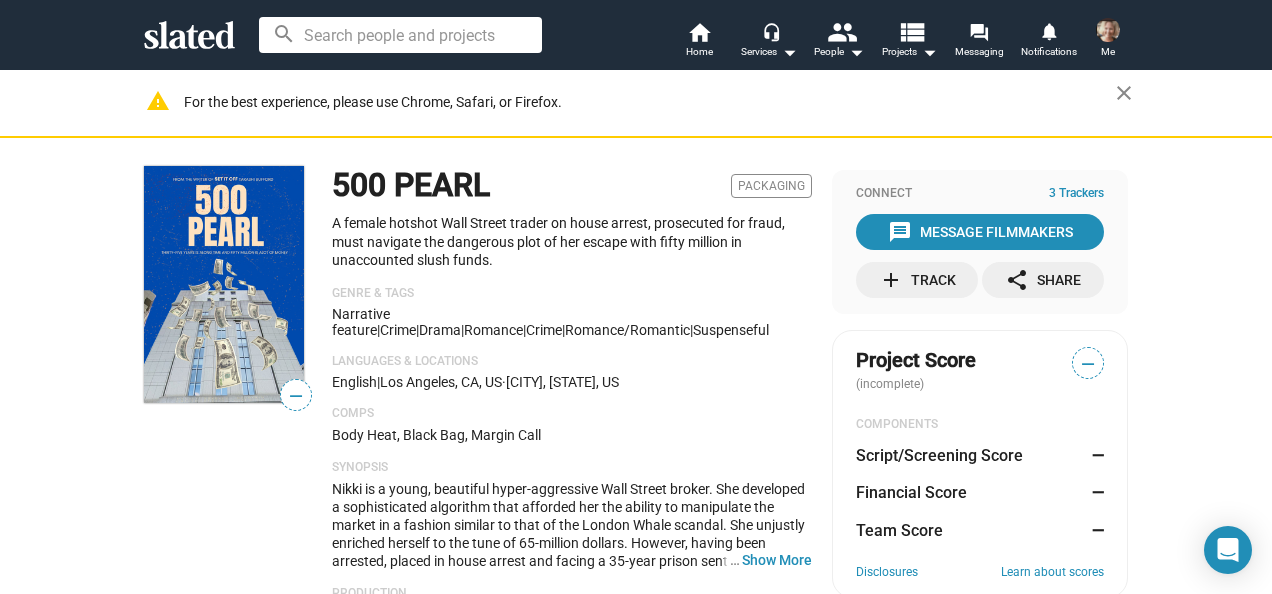 click on "Genre & Tags" at bounding box center (572, 294) 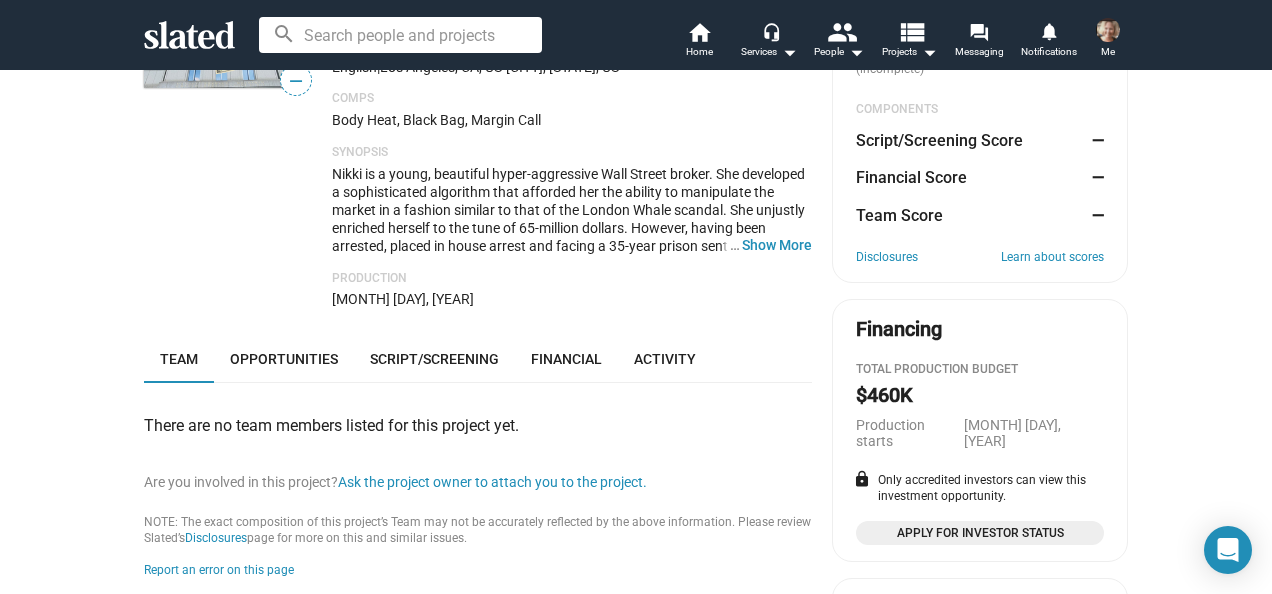 scroll, scrollTop: 560, scrollLeft: 0, axis: vertical 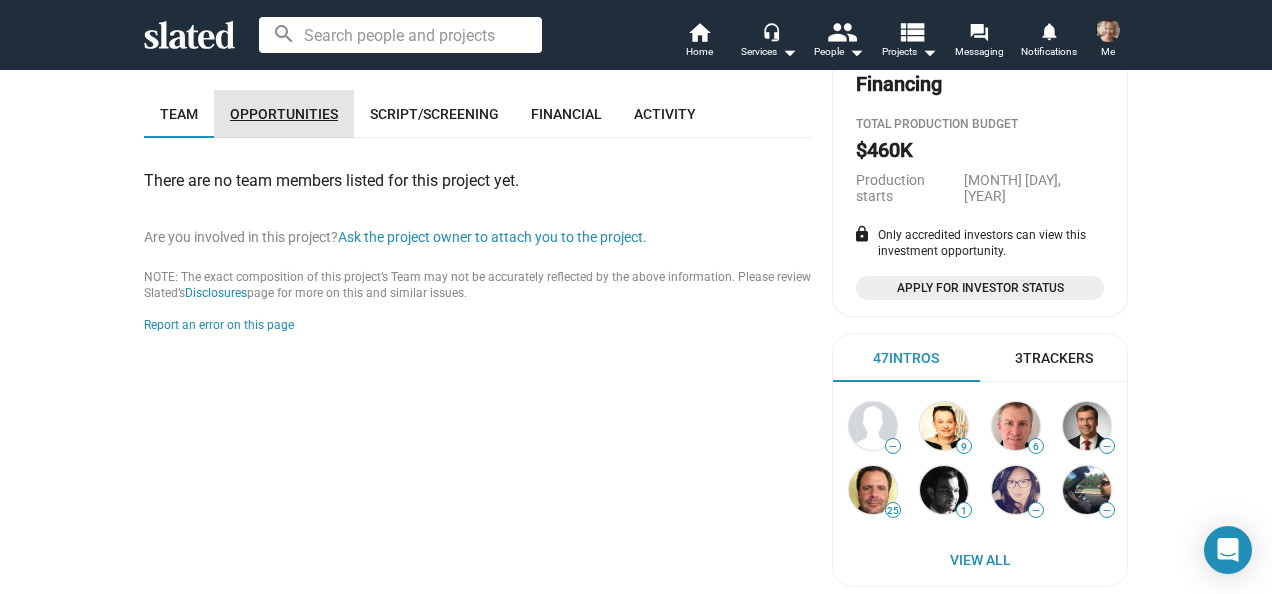 click on "Opportunities" at bounding box center (284, 114) 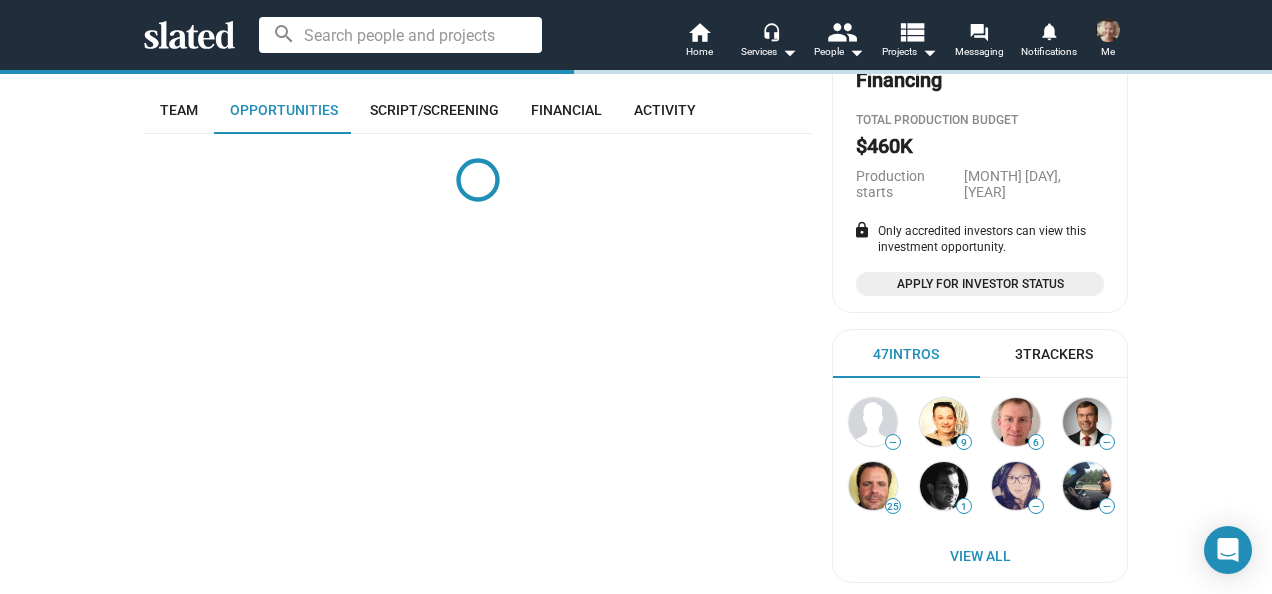 scroll, scrollTop: 584, scrollLeft: 0, axis: vertical 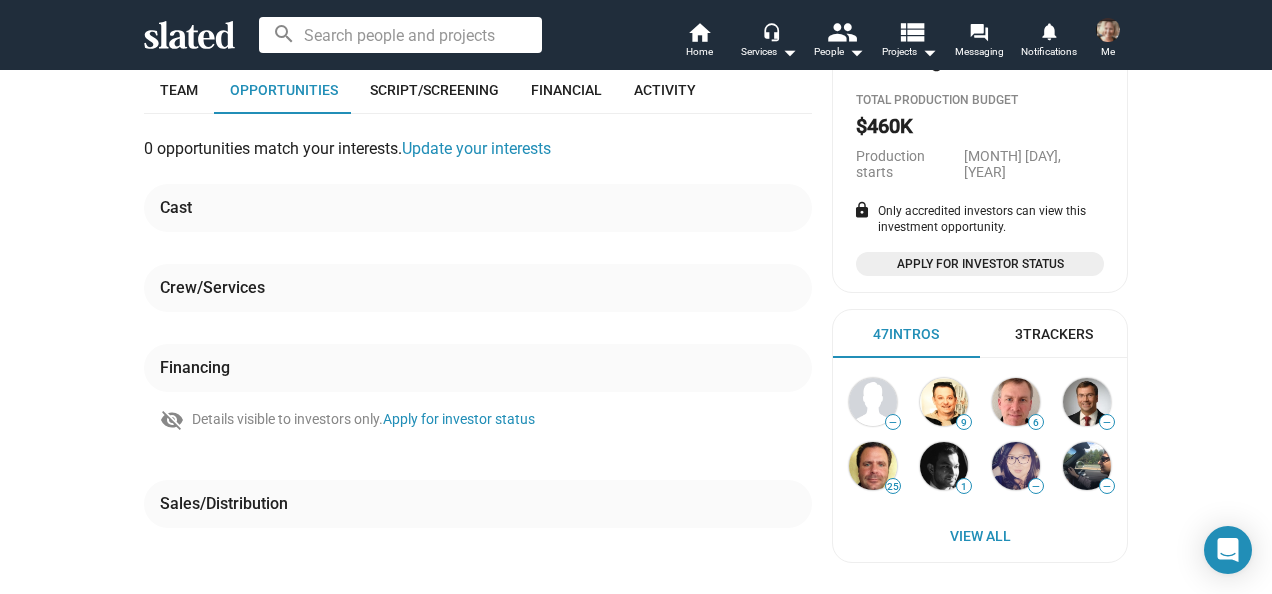 click on "— 500 PEARL  Packaging A female hotshot Wall Street trader on house arrest, prosecuted for fraud, must navigate the dangerous plot of her escape with fifty million in unaccounted slush funds. Genre & Tags  Narrative feature   |  Crime  |  Drama  |  Romance  |  crime  |  romance/romantic  |  suspenseful Languages & Locations English  |  Los Angeles, CA, US  ·  New York, NY, US Comps Body Heat, Black Bag, Margin Call Synopsis Nikki is a young, beautiful hyper-aggressive Wall Street broker.  She developed a sophisticated algorithm that afforded her the ability to manipulate the market in a fashion similar to that of the London Whale scandal. She unjustly enriched herself to the tune of 65-million dollars.  However,  having been arrested, placed in house arrest and facing a 35-year prison sentence, Nikki has no way out other than to seduce her assigned US Marshalls into facilitating her escape. Interplay escalates in this high stakes cat n' mouse game, plagued by mistrust, deceit and icy betrayal. … Team add" at bounding box center (636, 90) 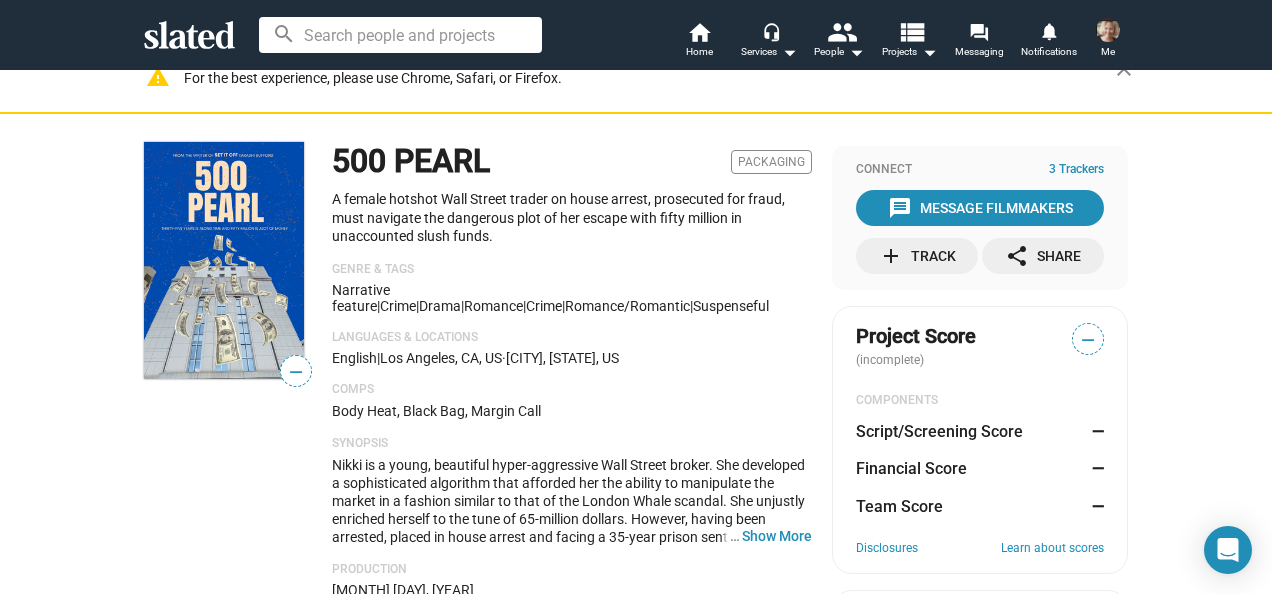 scroll, scrollTop: 0, scrollLeft: 0, axis: both 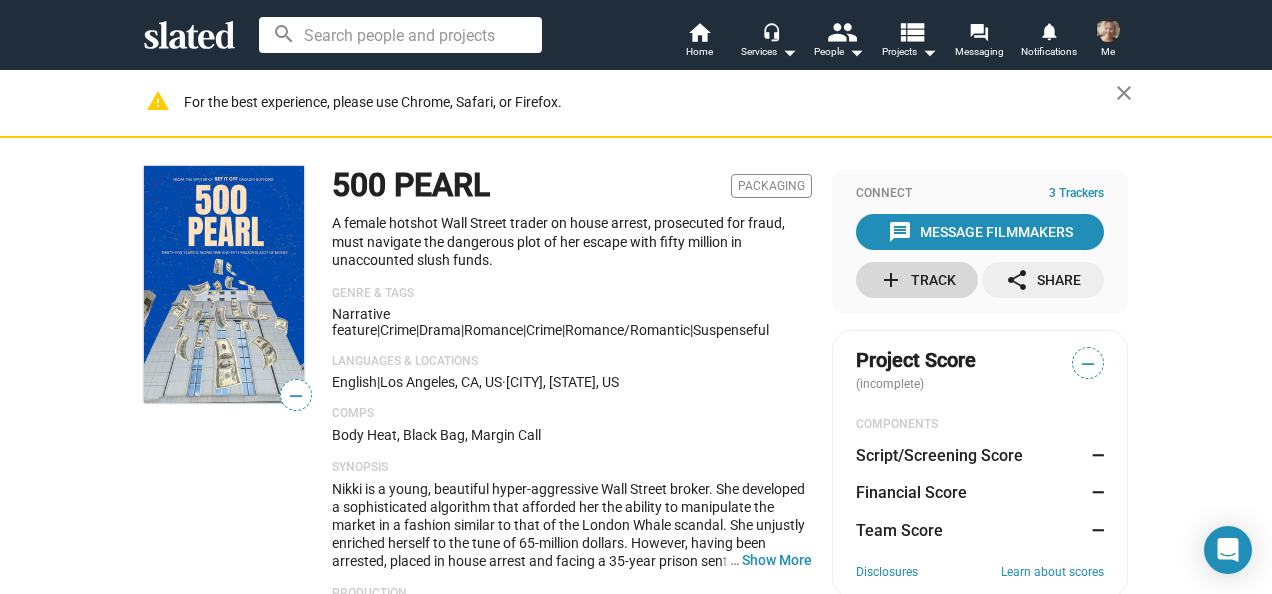 click on "add" at bounding box center [891, 280] 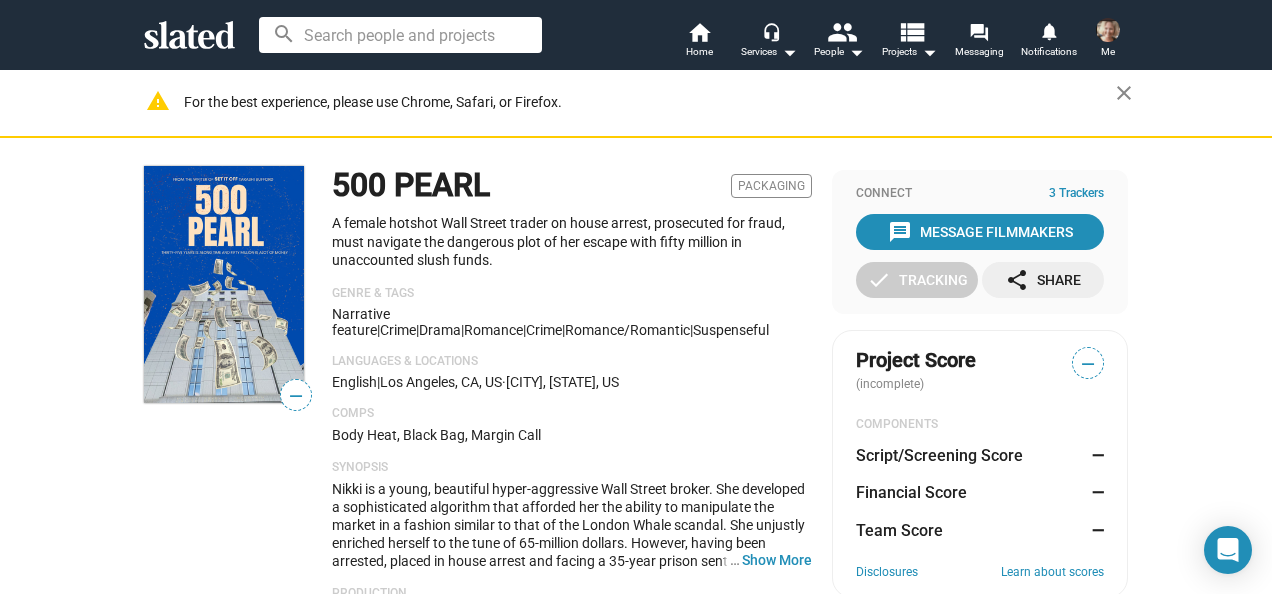 click at bounding box center (224, 284) 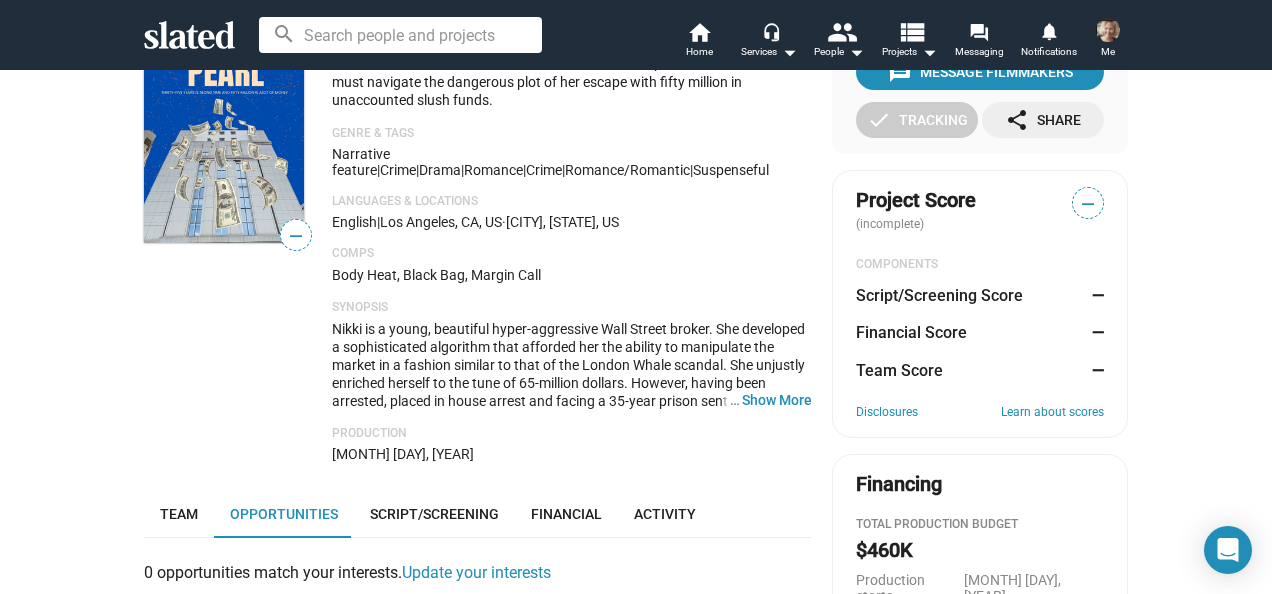 scroll, scrollTop: 200, scrollLeft: 0, axis: vertical 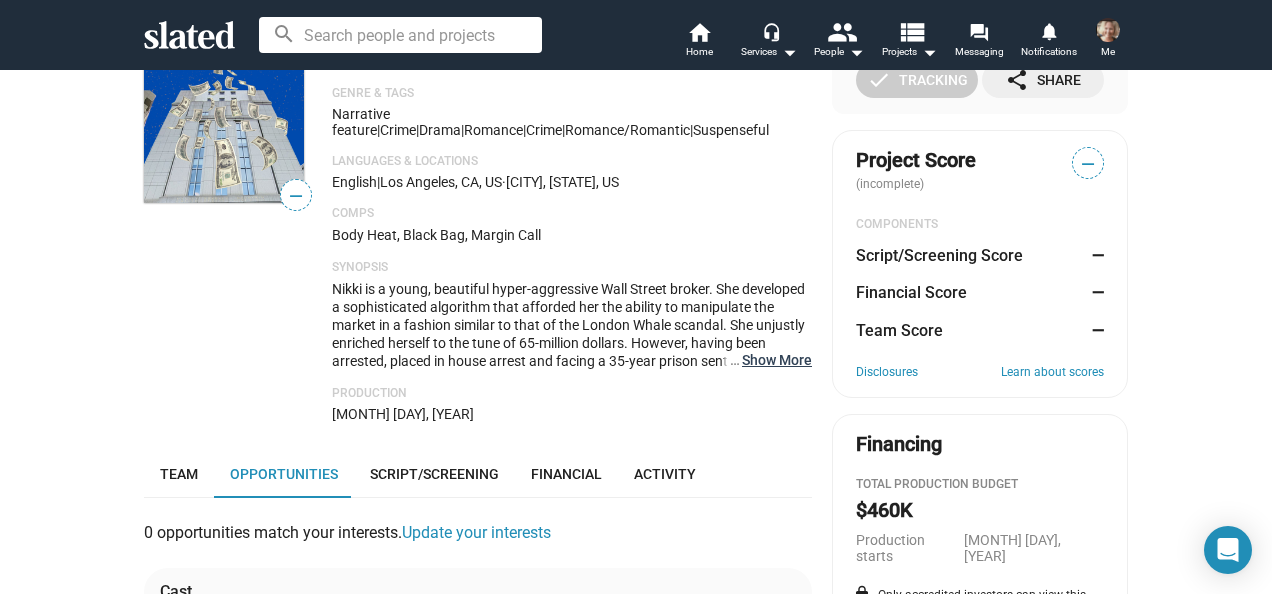 click on "… Show More" at bounding box center [777, 360] 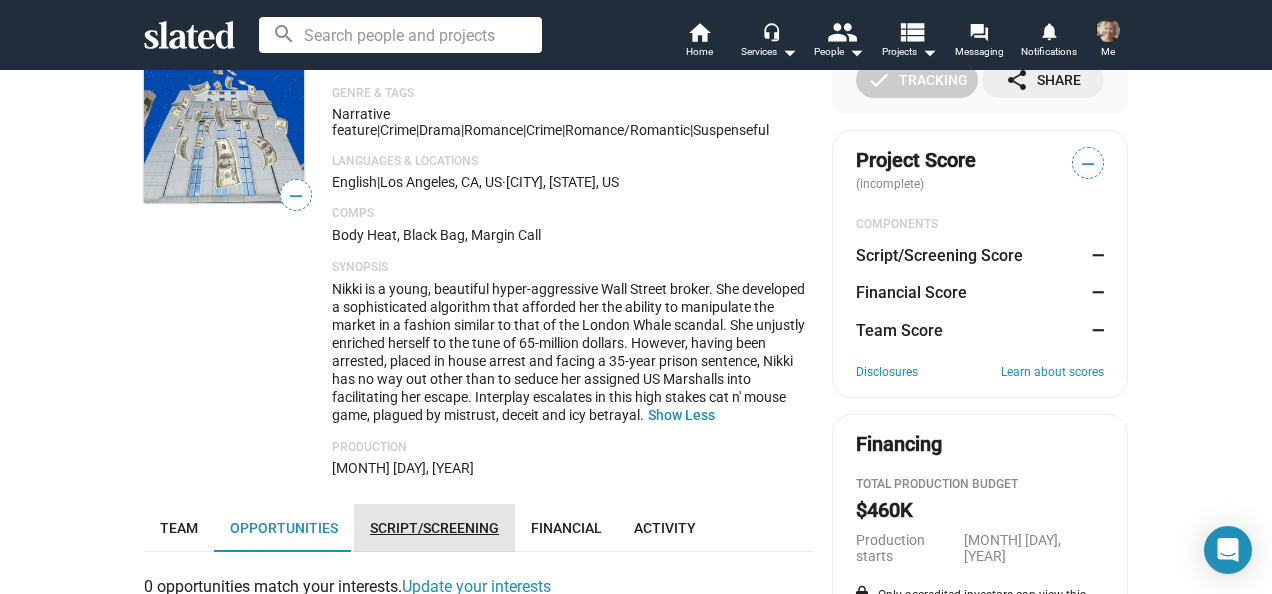 click on "Script/Screening" at bounding box center (434, 528) 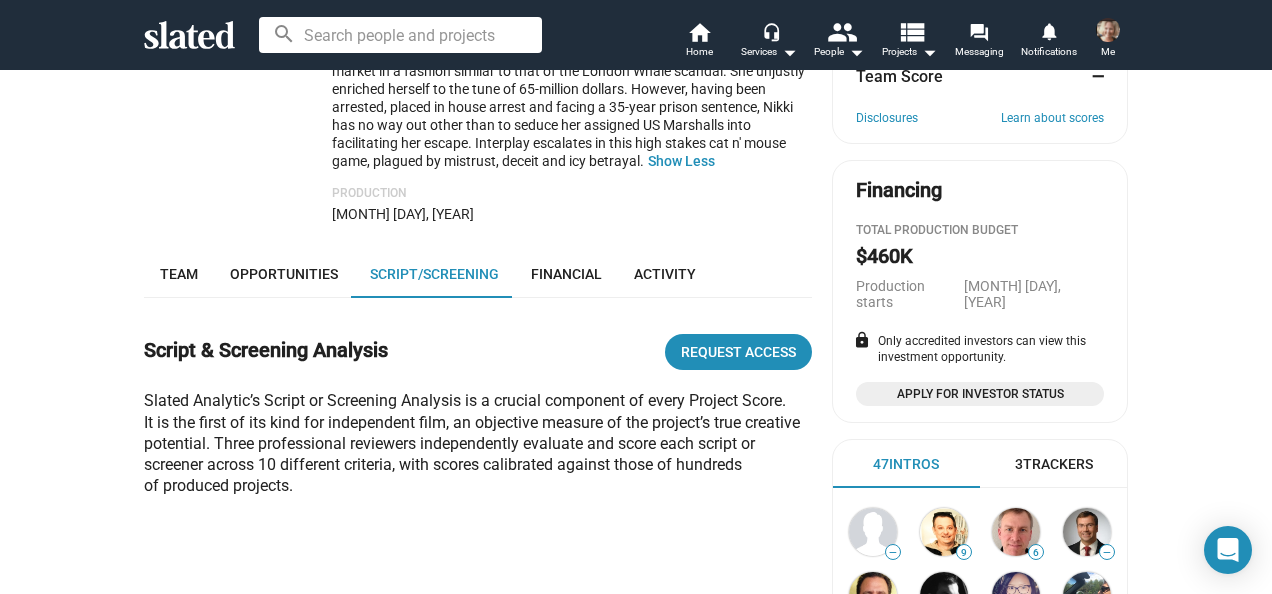 scroll, scrollTop: 638, scrollLeft: 0, axis: vertical 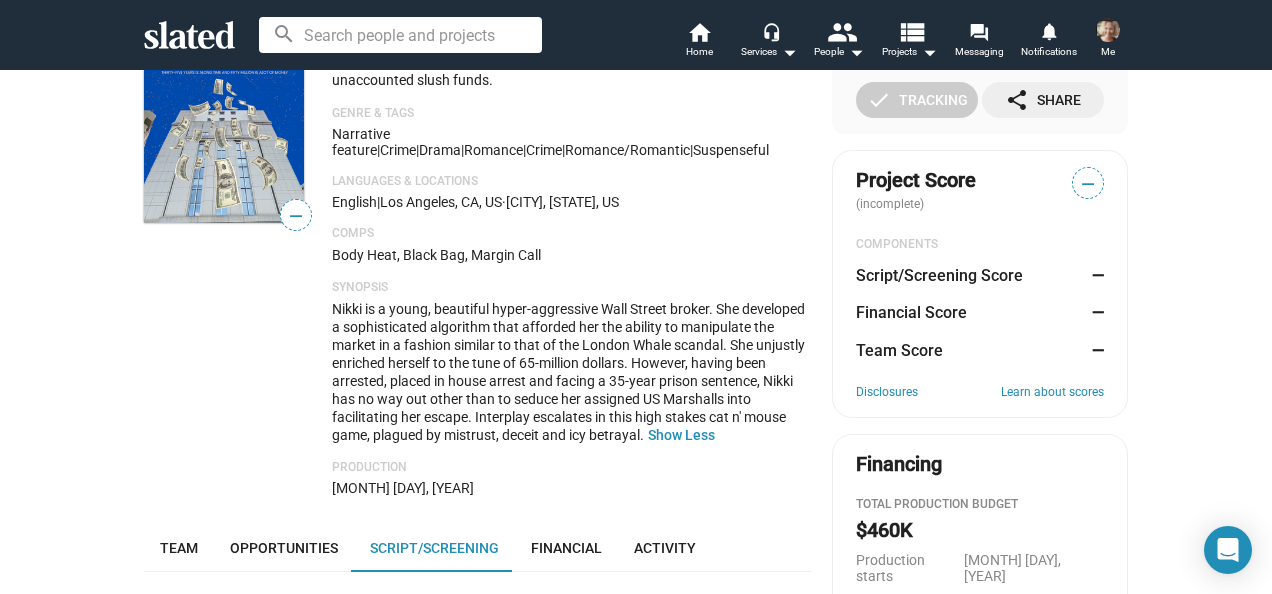 click on "Nikki is a young, beautiful hyper-aggressive Wall Street broker.  She developed a sophisticated algorithm that afforded her the ability to manipulate the market in a fashion similar to that of the London Whale scandal. She unjustly enriched herself to the tune of 65-million dollars.  However,  having been arrested, placed in house arrest and facing a 35-year prison sentence, Nikki has no way out other than to seduce her assigned US Marshalls into facilitating her escape. Interplay escalates in this high stakes cat n' mouse game, plagued by mistrust, deceit and icy betrayal." at bounding box center [568, 372] 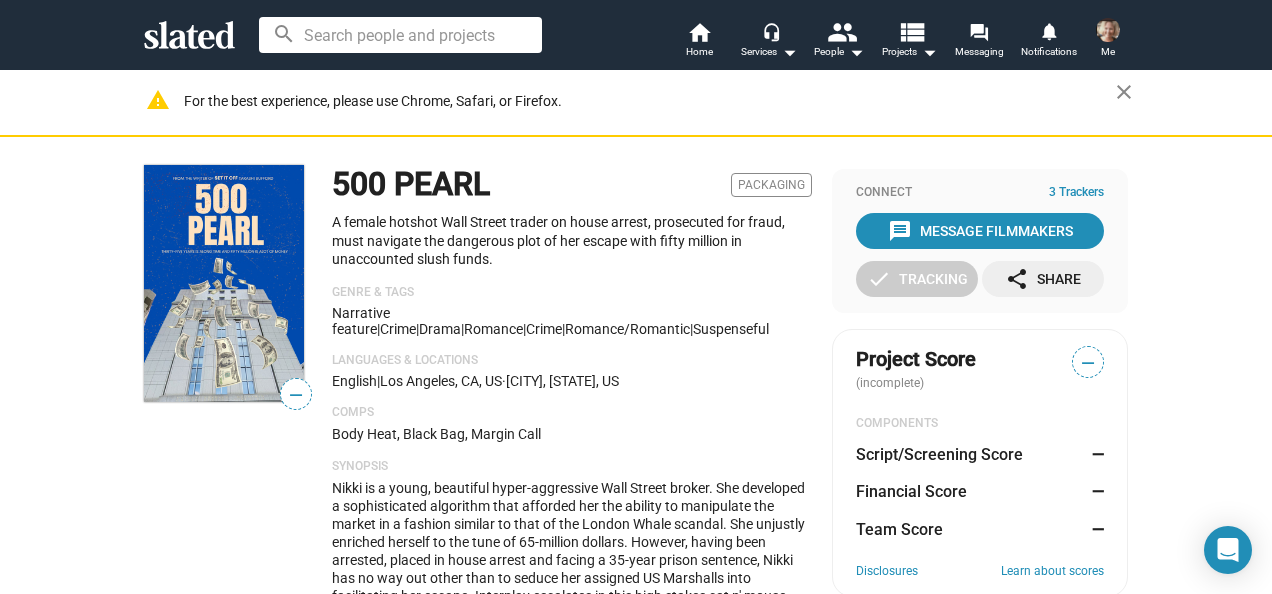 scroll, scrollTop: 0, scrollLeft: 0, axis: both 